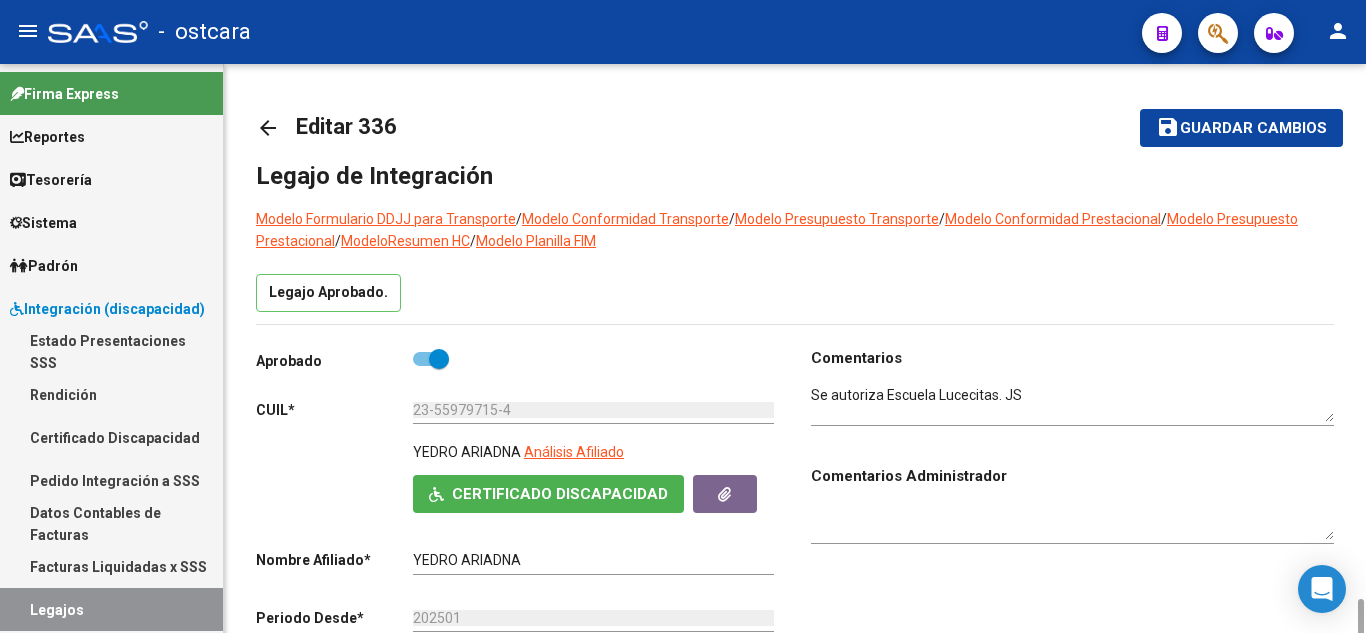 scroll, scrollTop: 0, scrollLeft: 0, axis: both 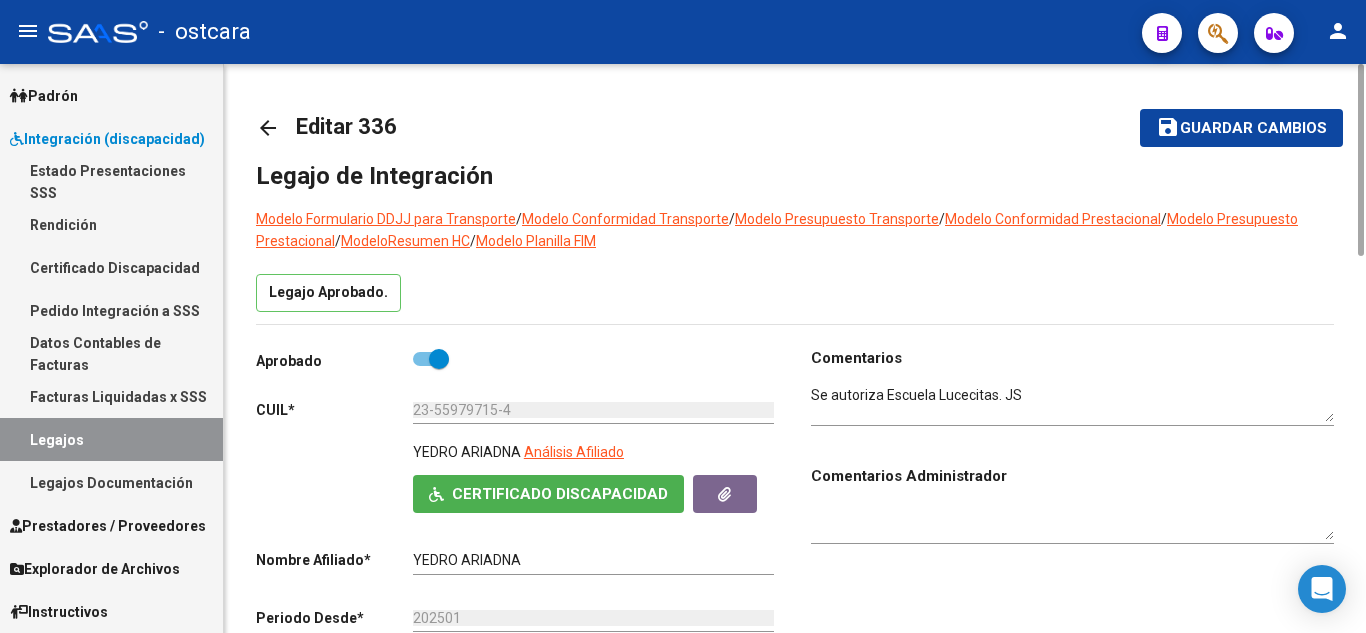 click on "Guardar cambios" 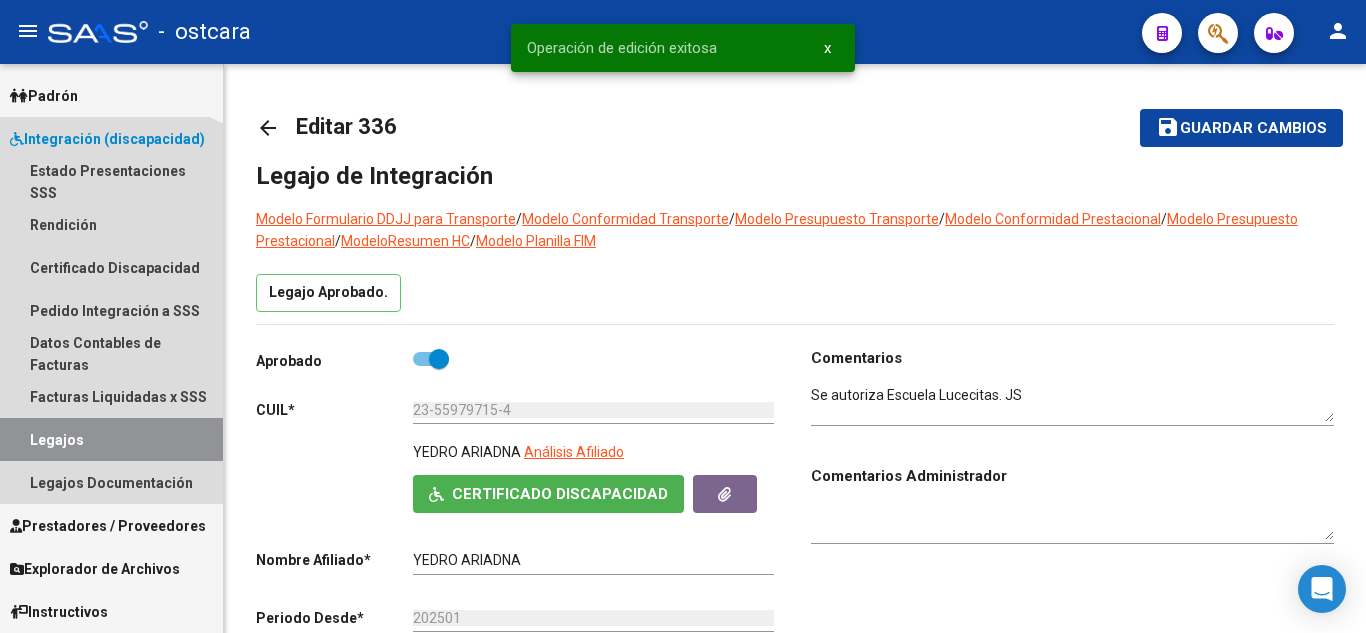 click on "Legajos" at bounding box center [111, 439] 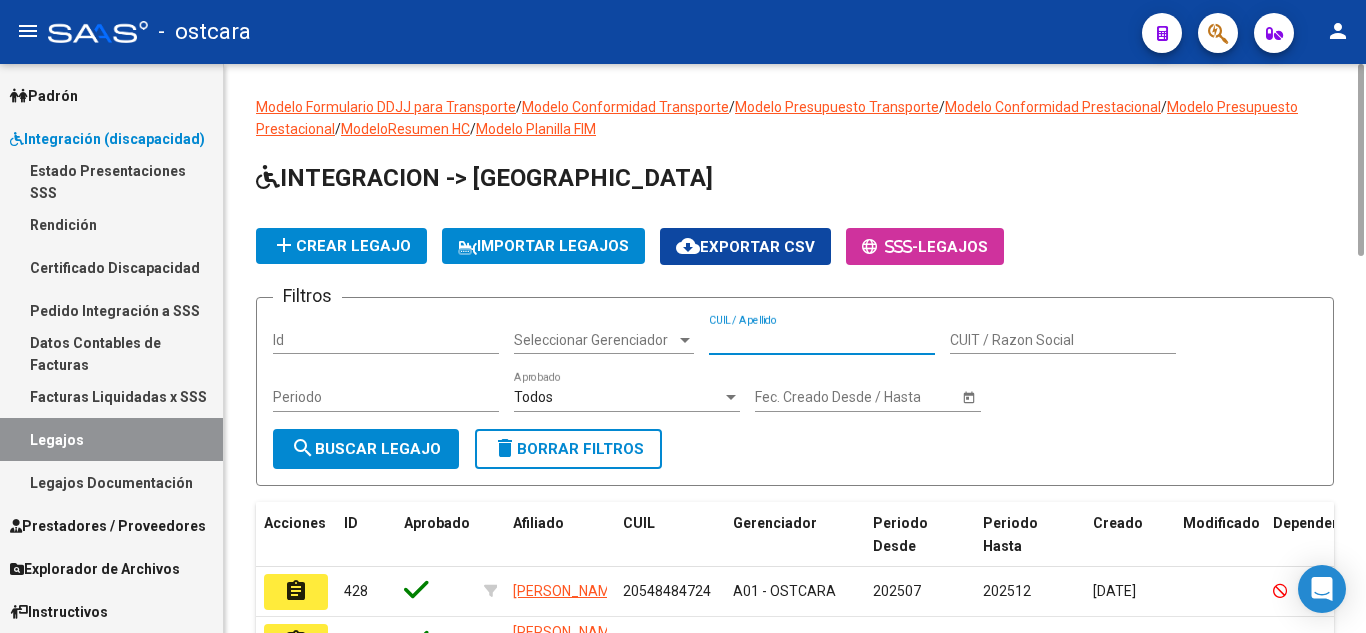 click on "CUIL / Apellido" at bounding box center (822, 340) 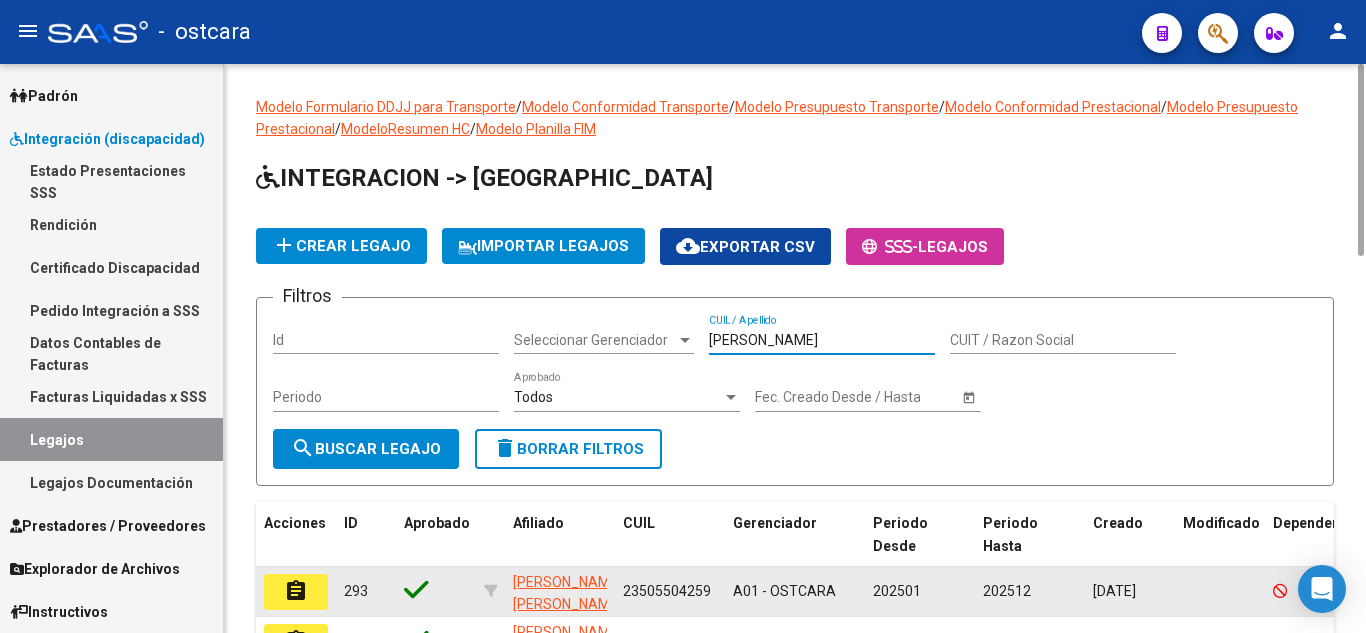 type on "[PERSON_NAME]" 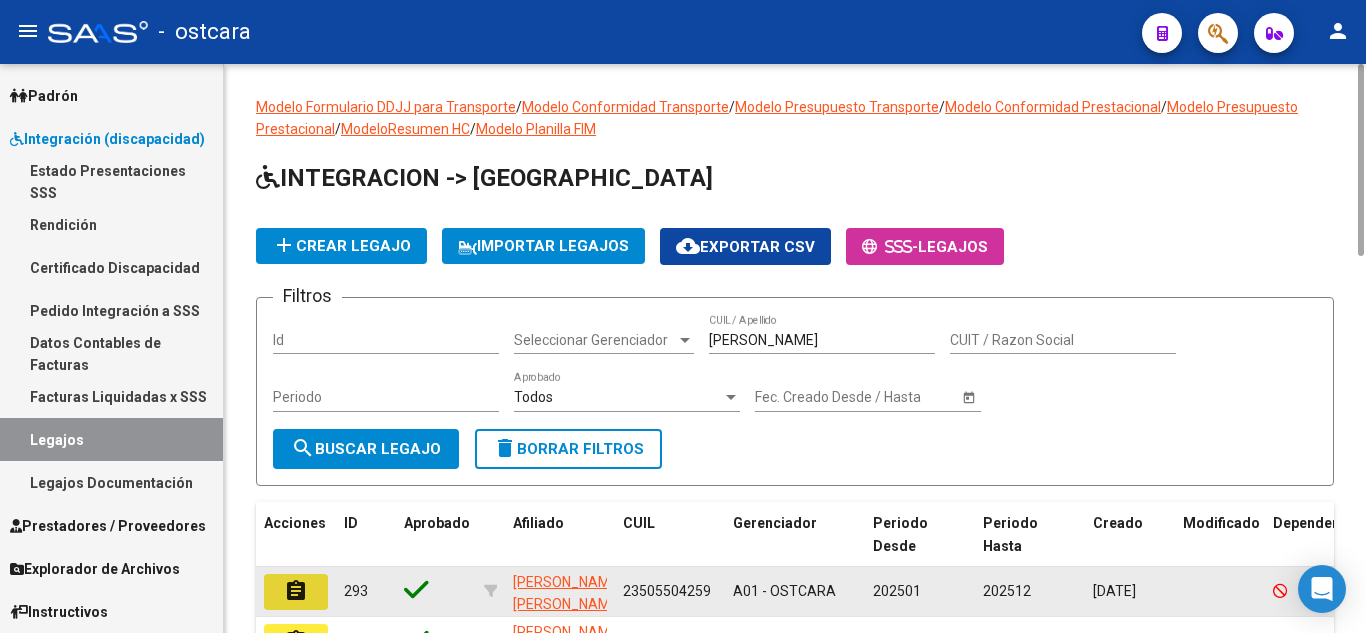 click on "assignment" 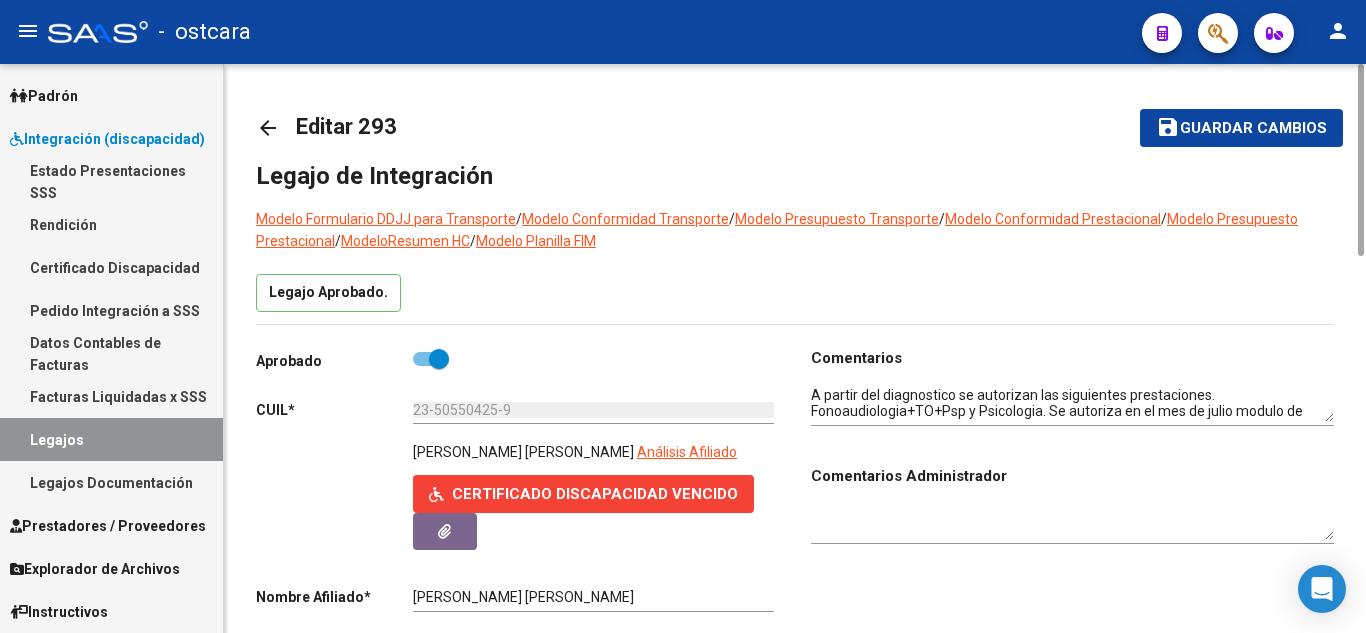 scroll, scrollTop: 200, scrollLeft: 0, axis: vertical 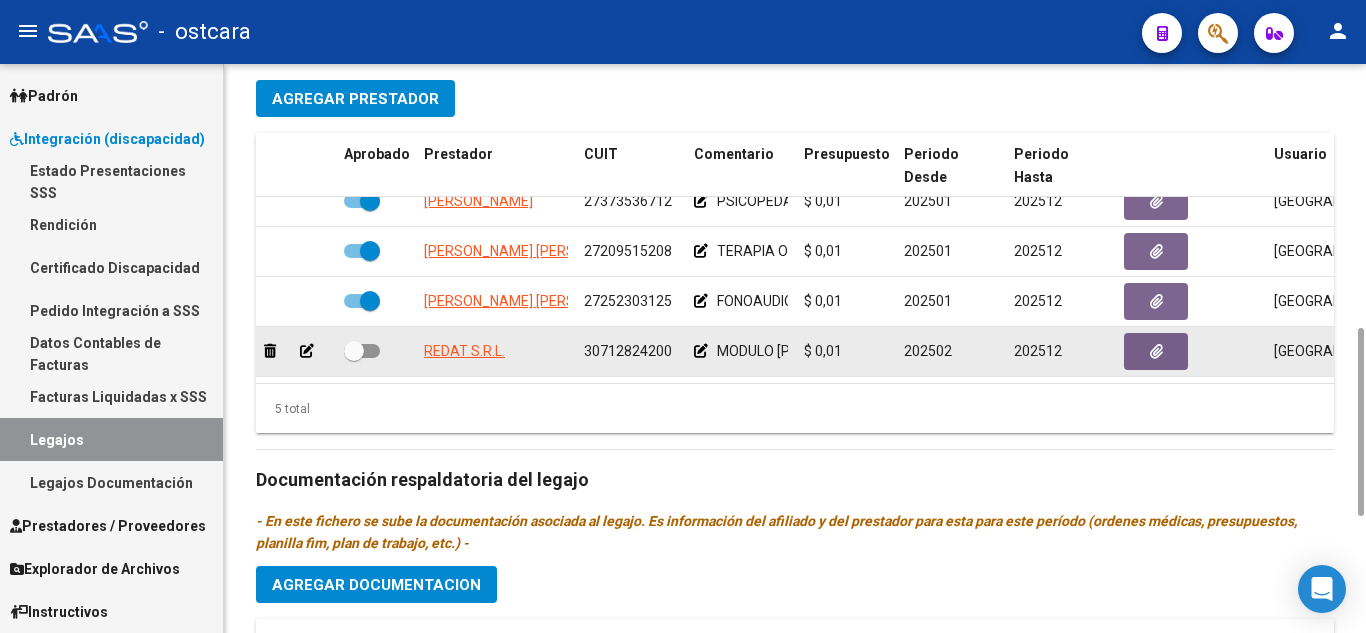 click at bounding box center [362, 351] 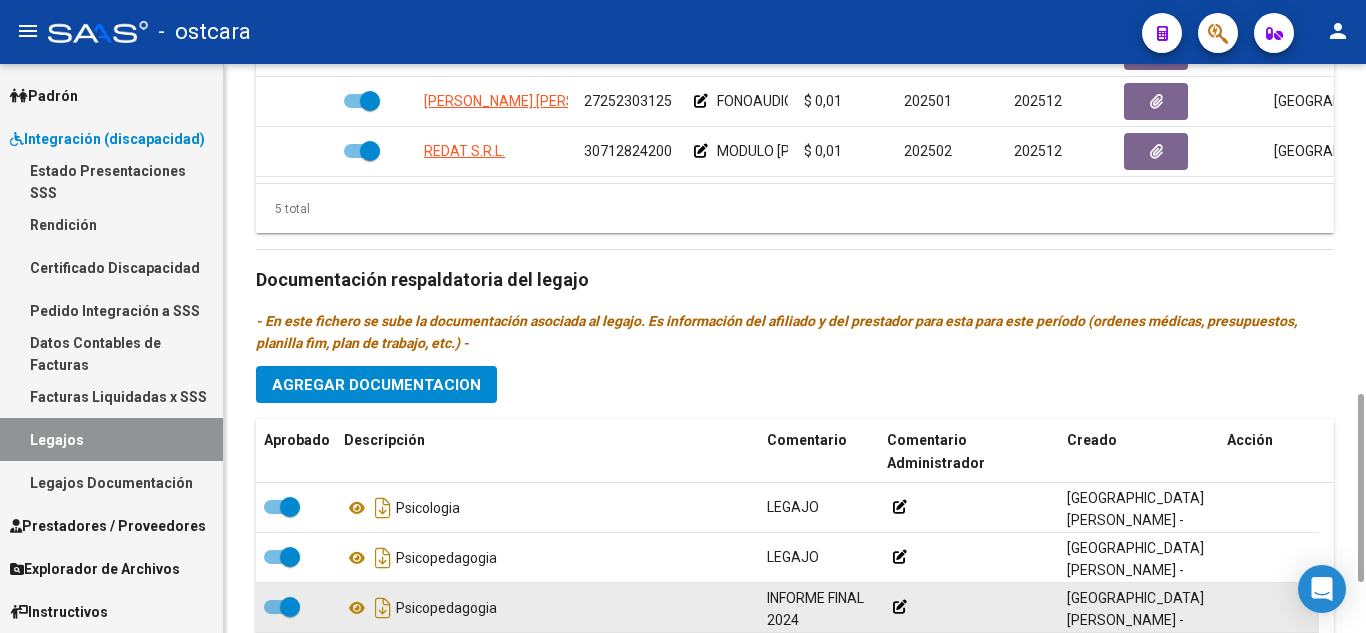 scroll, scrollTop: 1152, scrollLeft: 0, axis: vertical 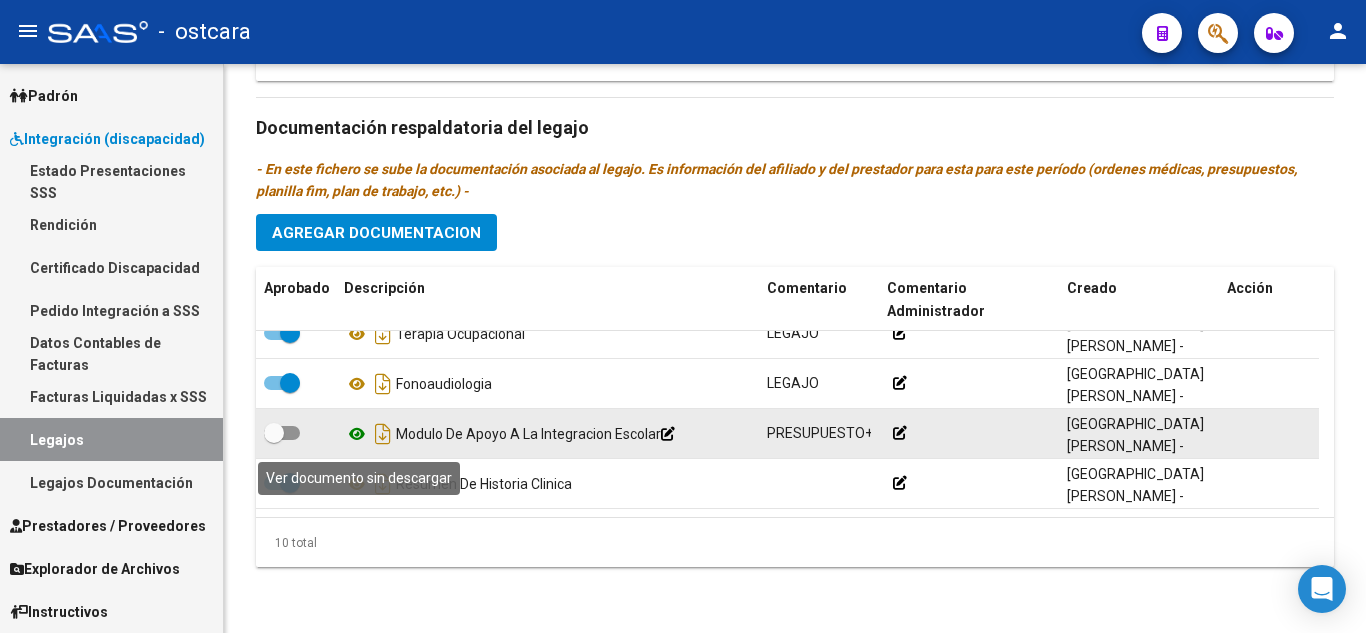 click 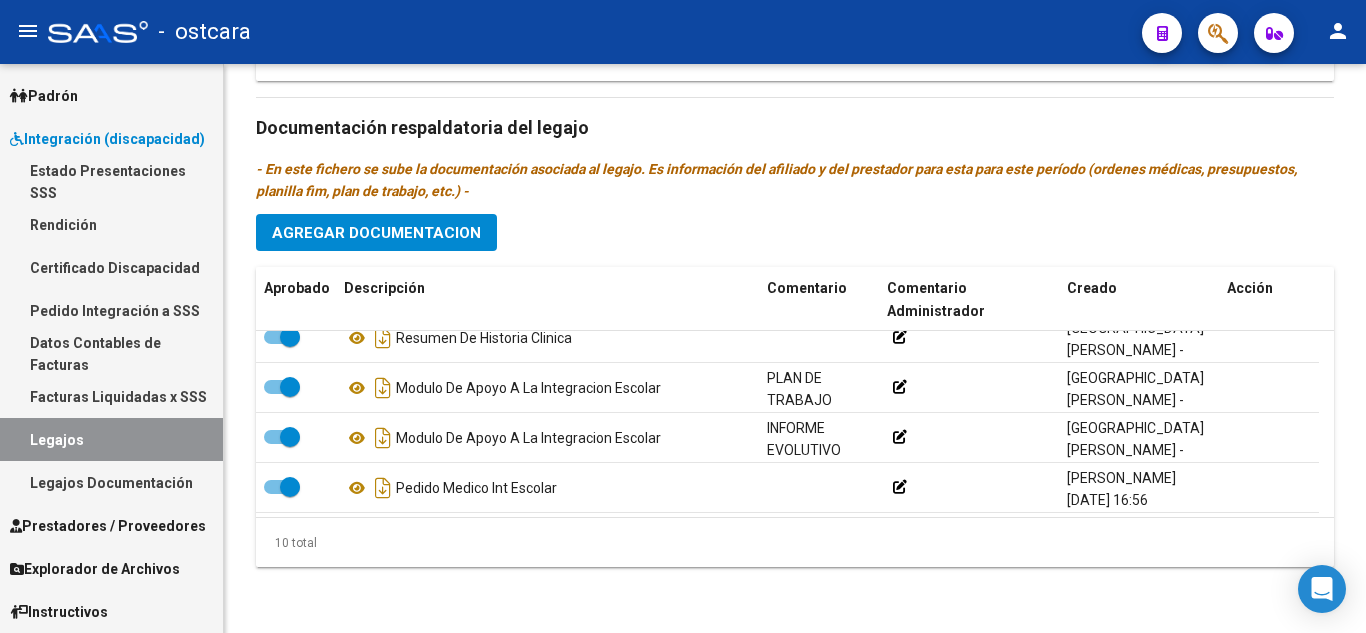scroll, scrollTop: 321, scrollLeft: 0, axis: vertical 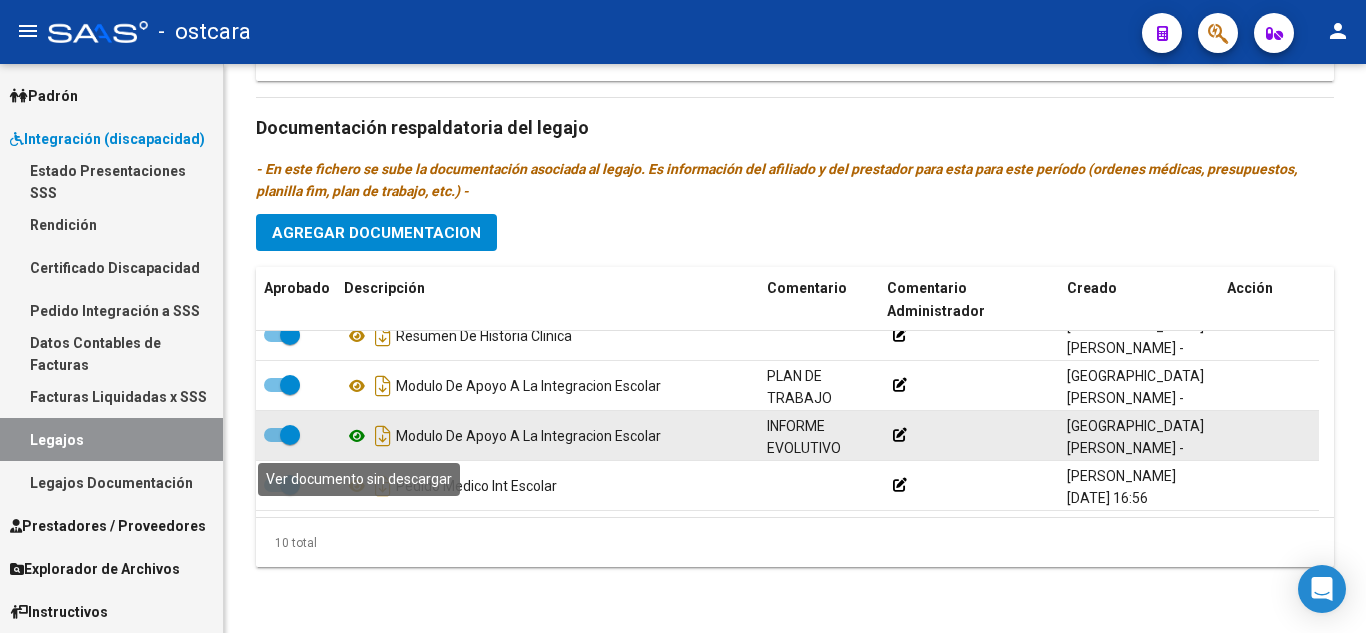click 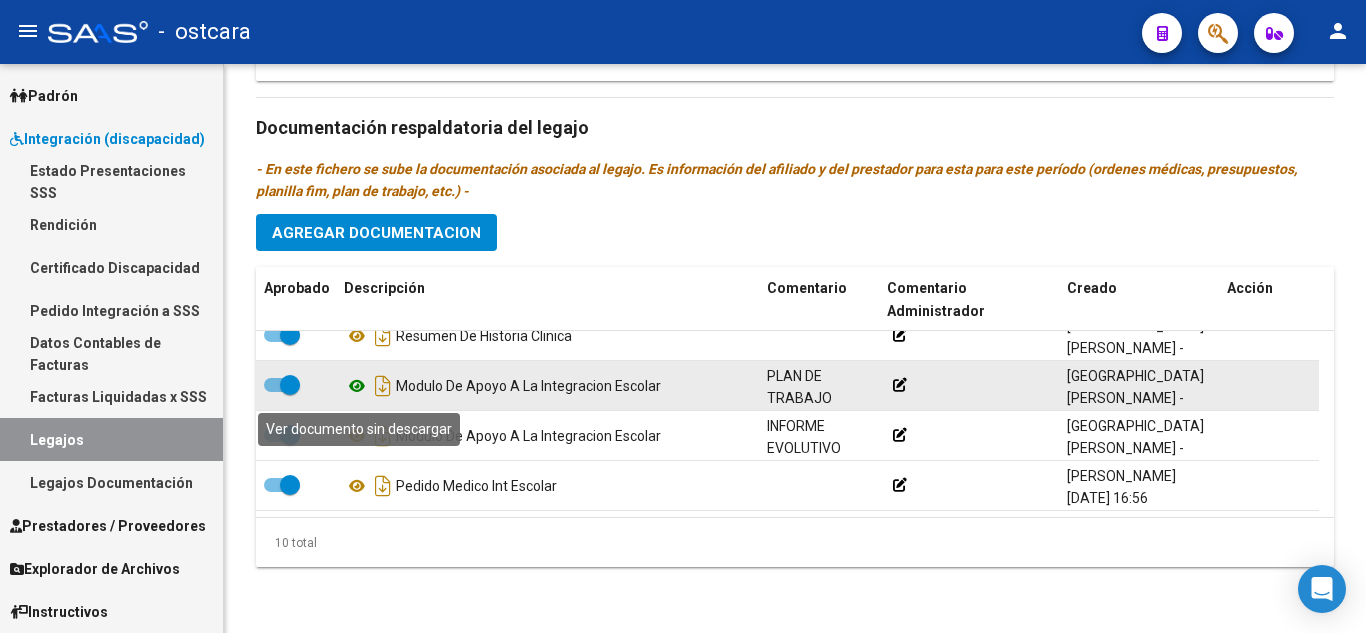 click 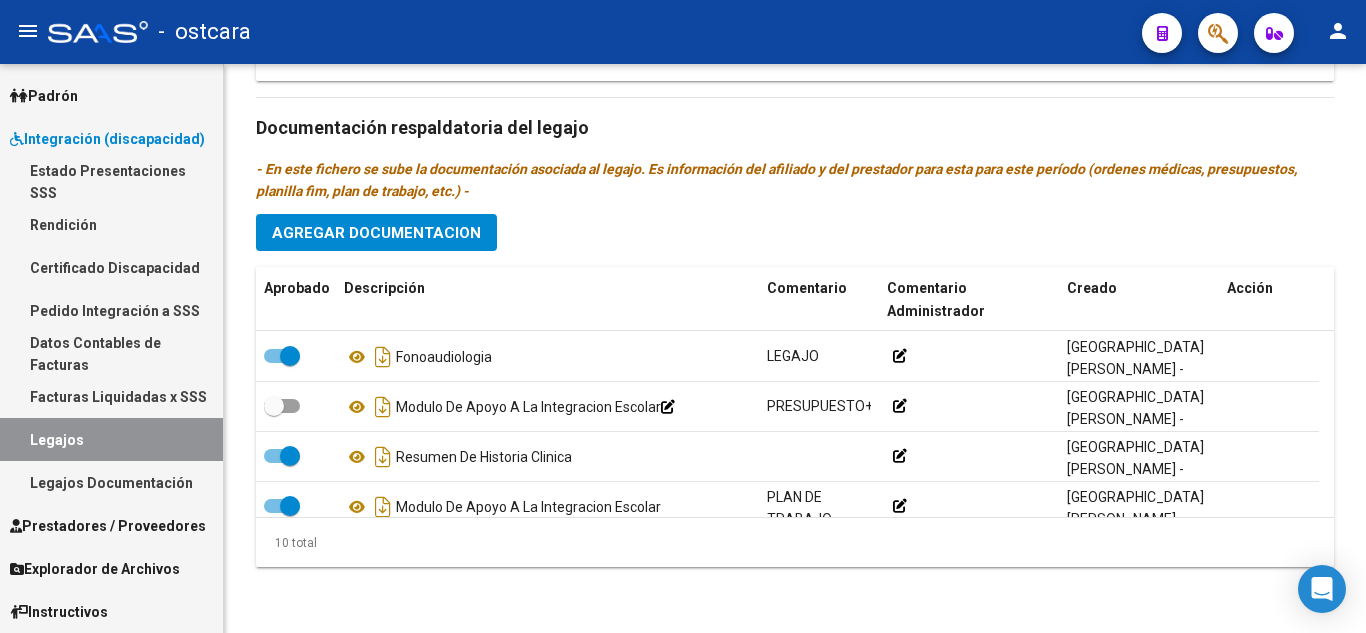 scroll, scrollTop: 203, scrollLeft: 0, axis: vertical 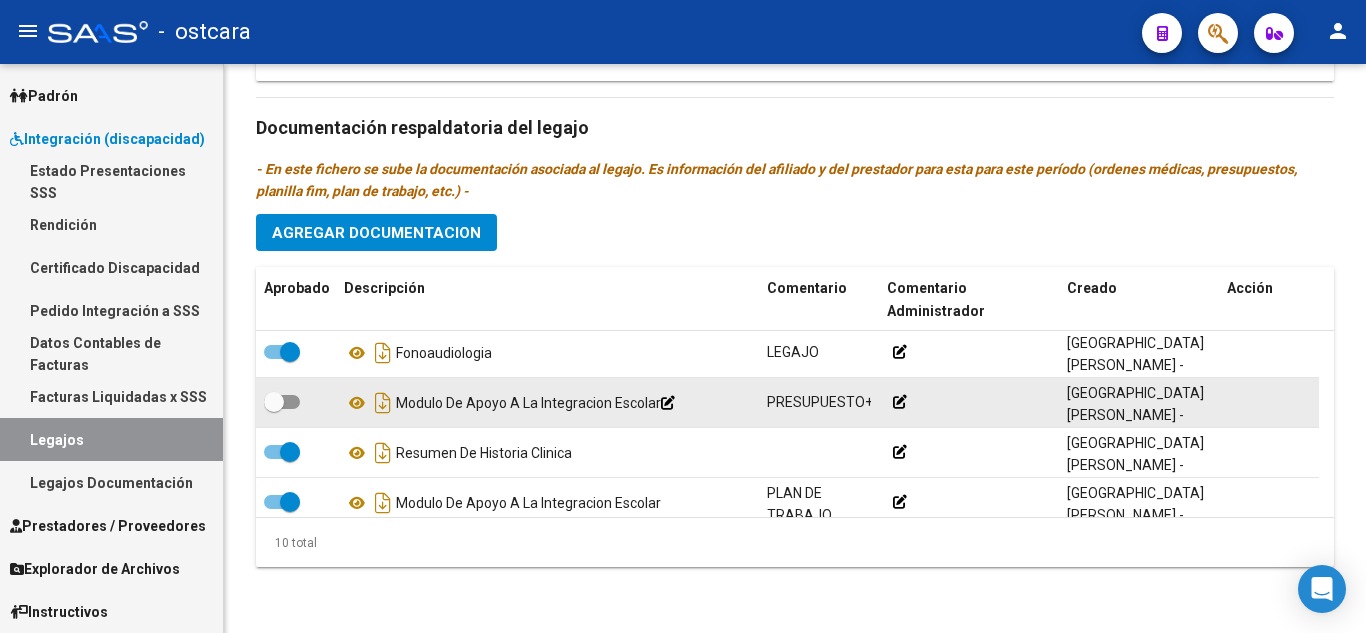 click at bounding box center (282, 402) 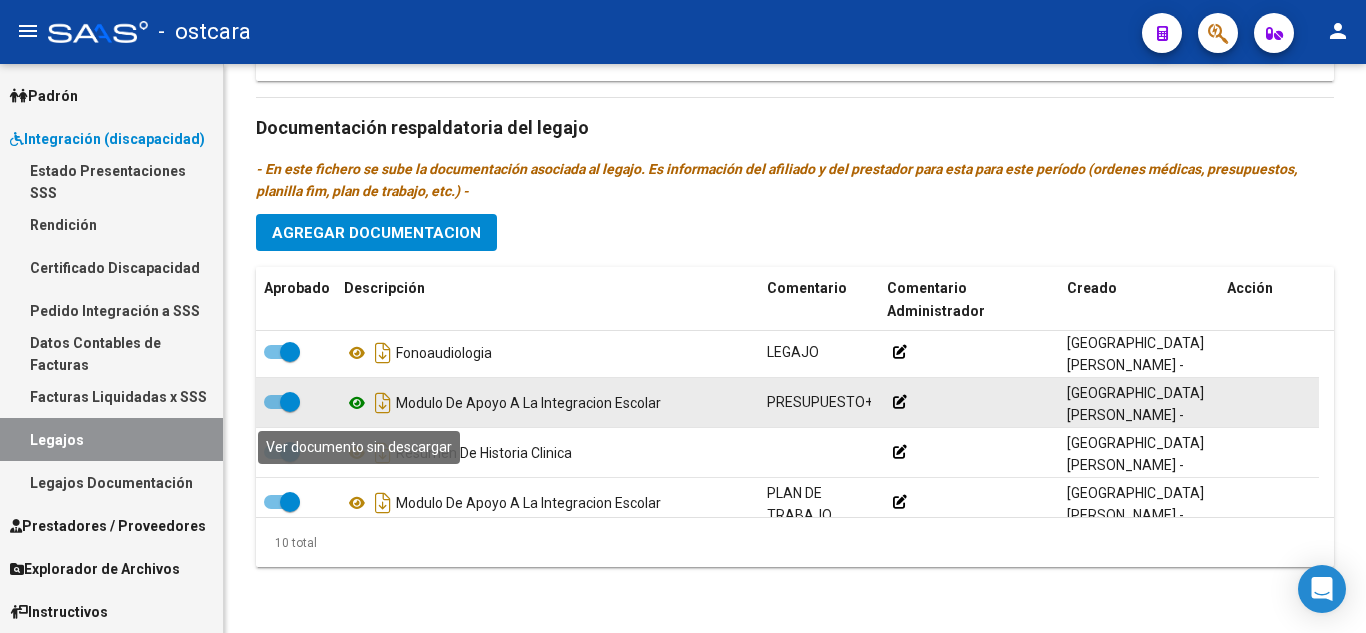 click 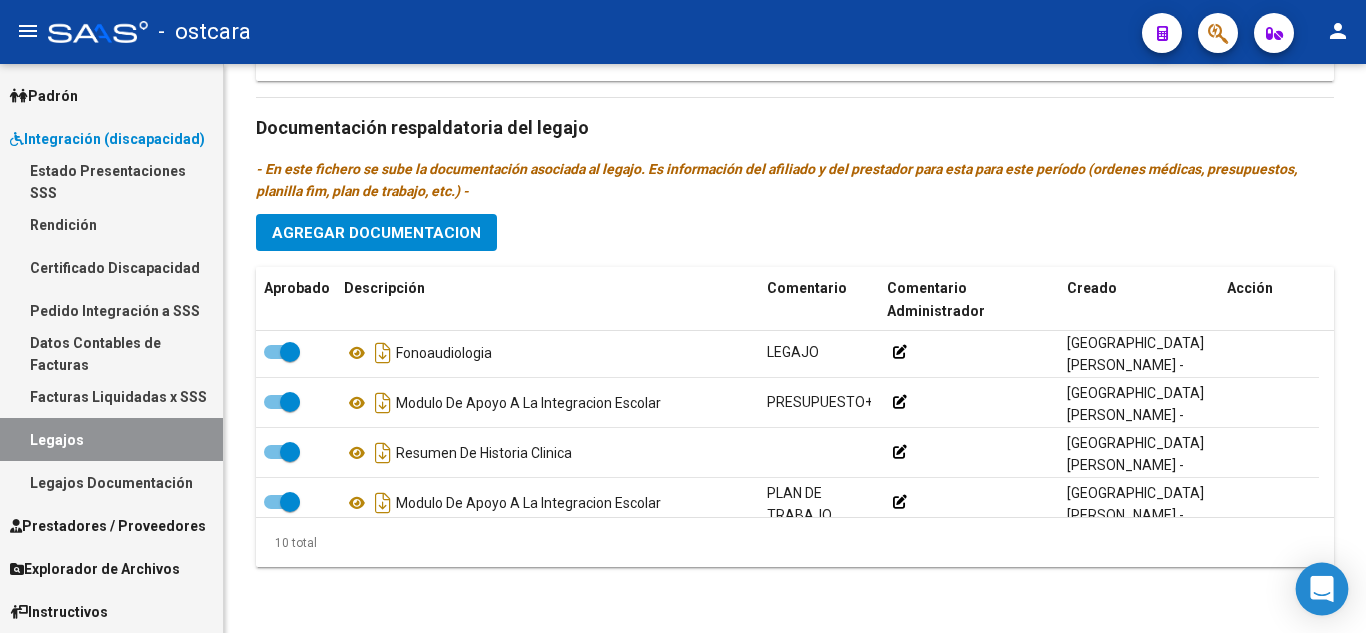 click 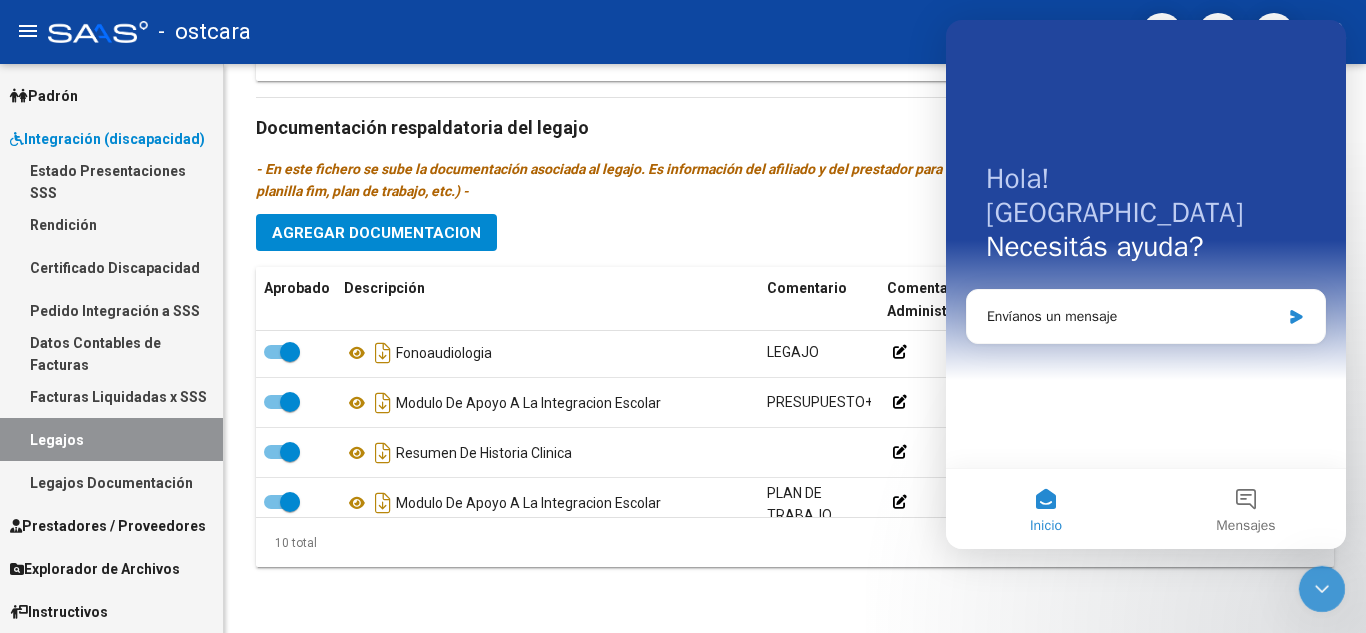 scroll, scrollTop: 0, scrollLeft: 0, axis: both 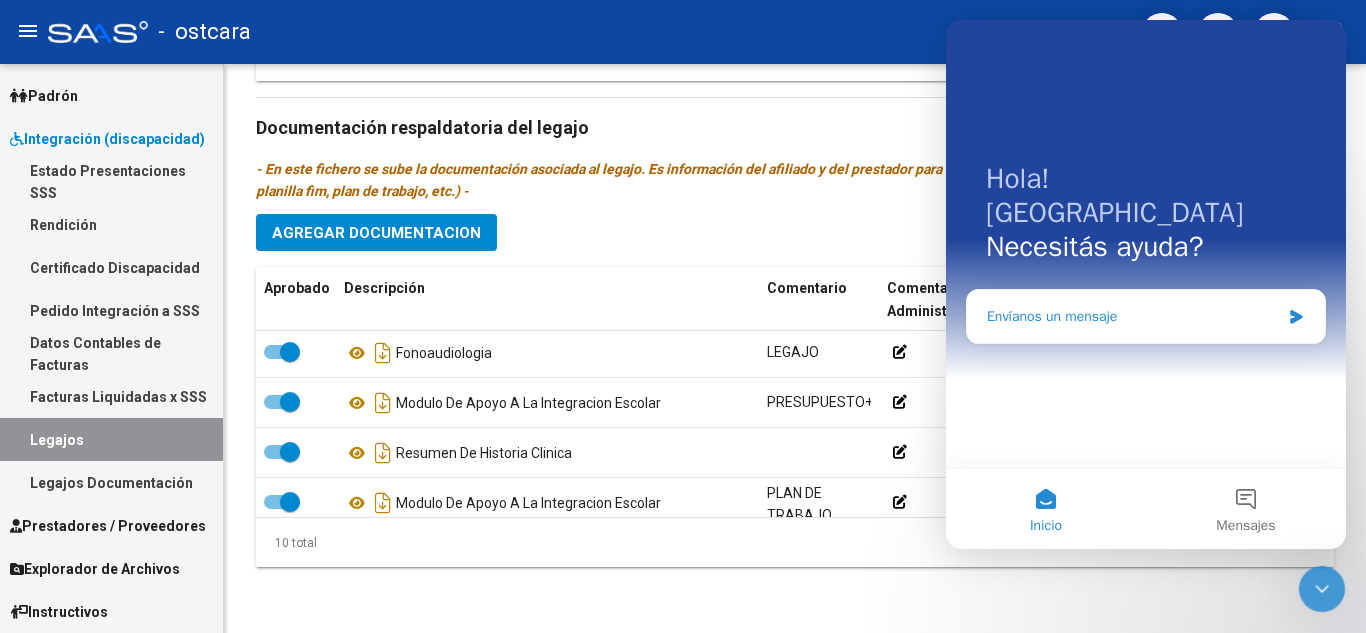 click on "Envíanos un mensaje" at bounding box center [1146, 316] 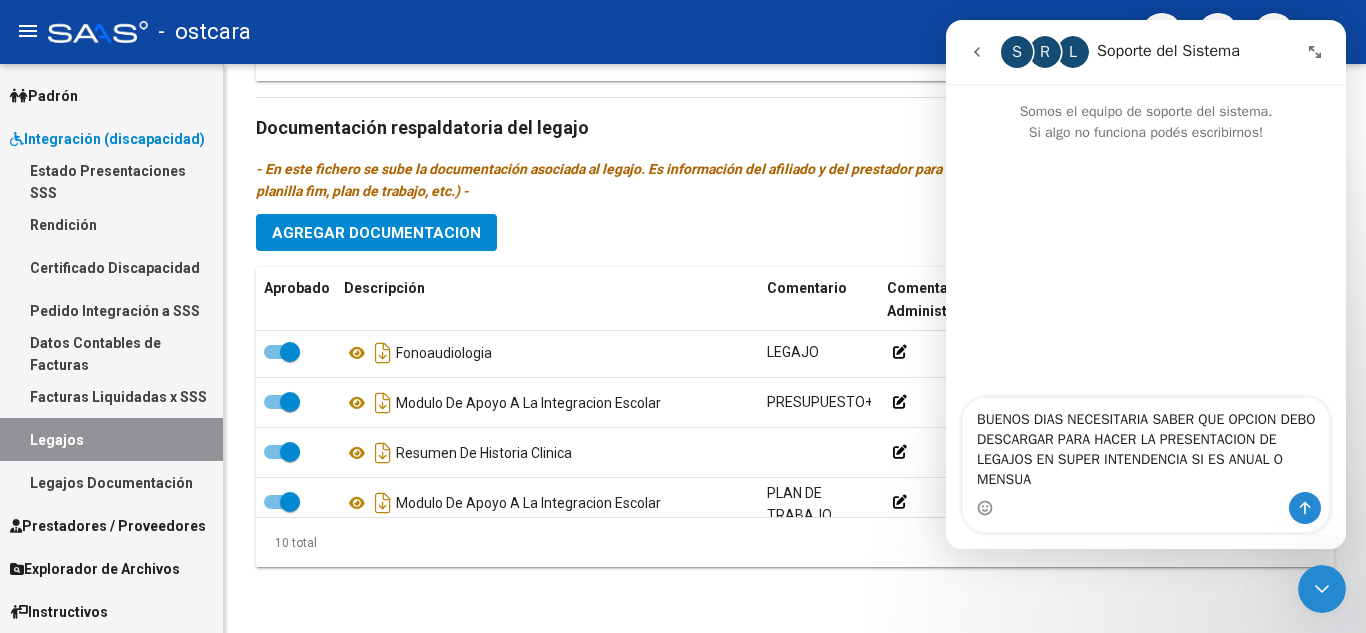 type on "BUENOS DIAS NECESITARIA SABER QUE OPCION DEBO DESCARGAR PARA HACER LA PRESENTACION DE LEGAJOS EN SUPER INTENDENCIA SI ES ANUAL O MENSUAL" 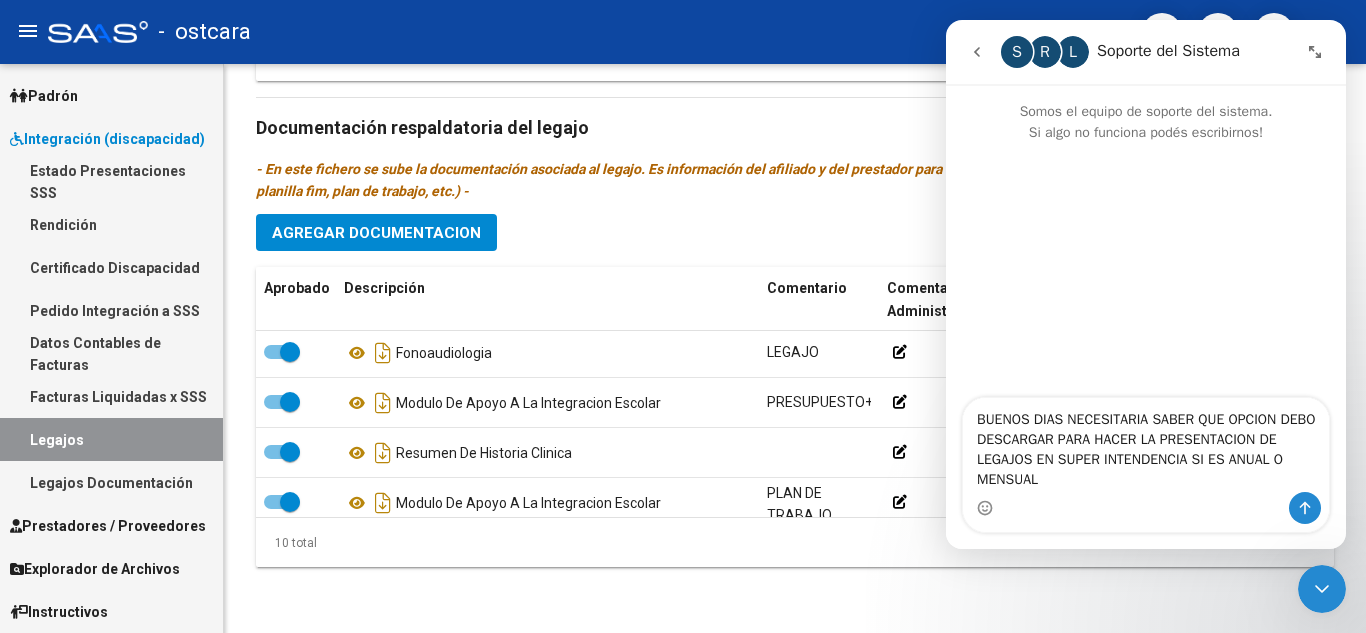 type 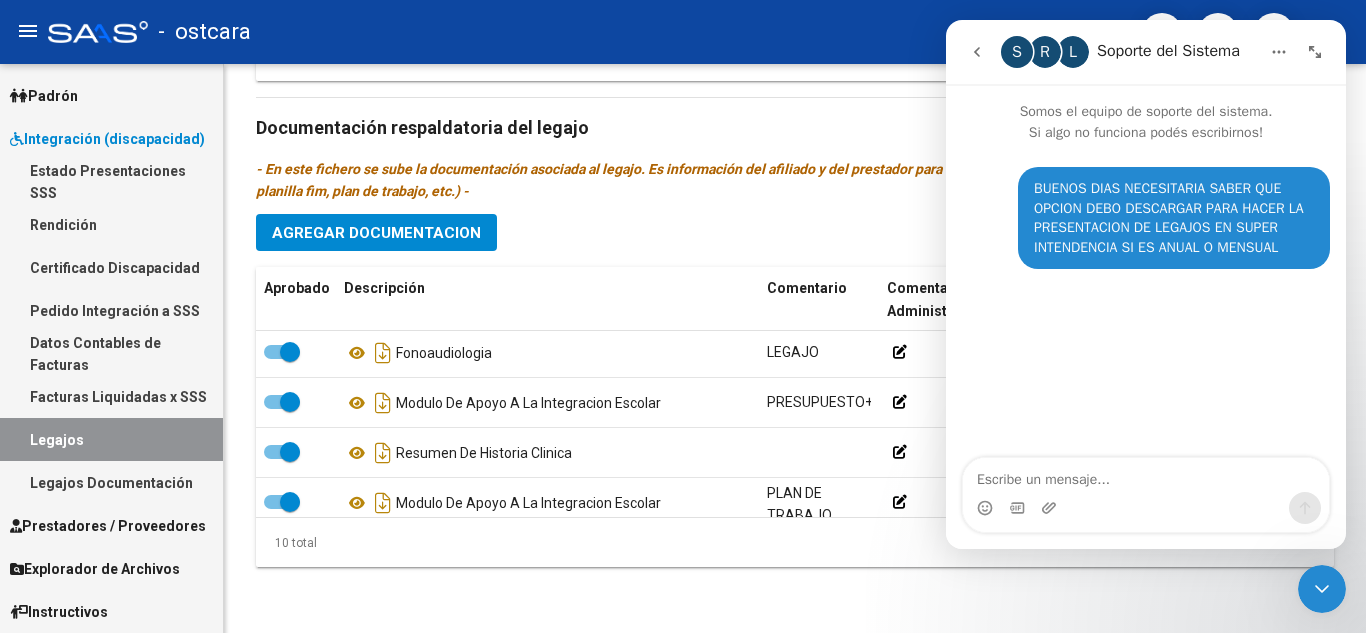 click on "-   ostcara" 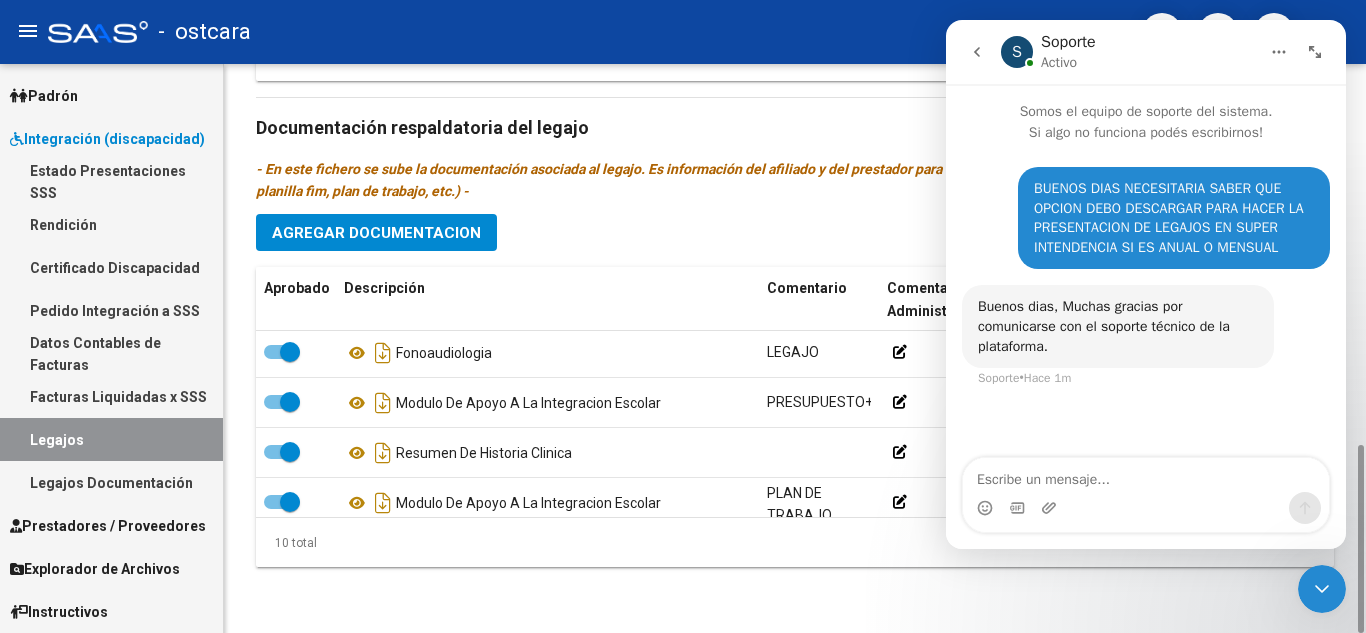 click on "- En este fichero se sube la documentación asociada al legajo. Es información del afiliado y del prestador para esta para este período (ordenes médicas, presupuestos, planilla fim, plan de trabajo, etc.) -" 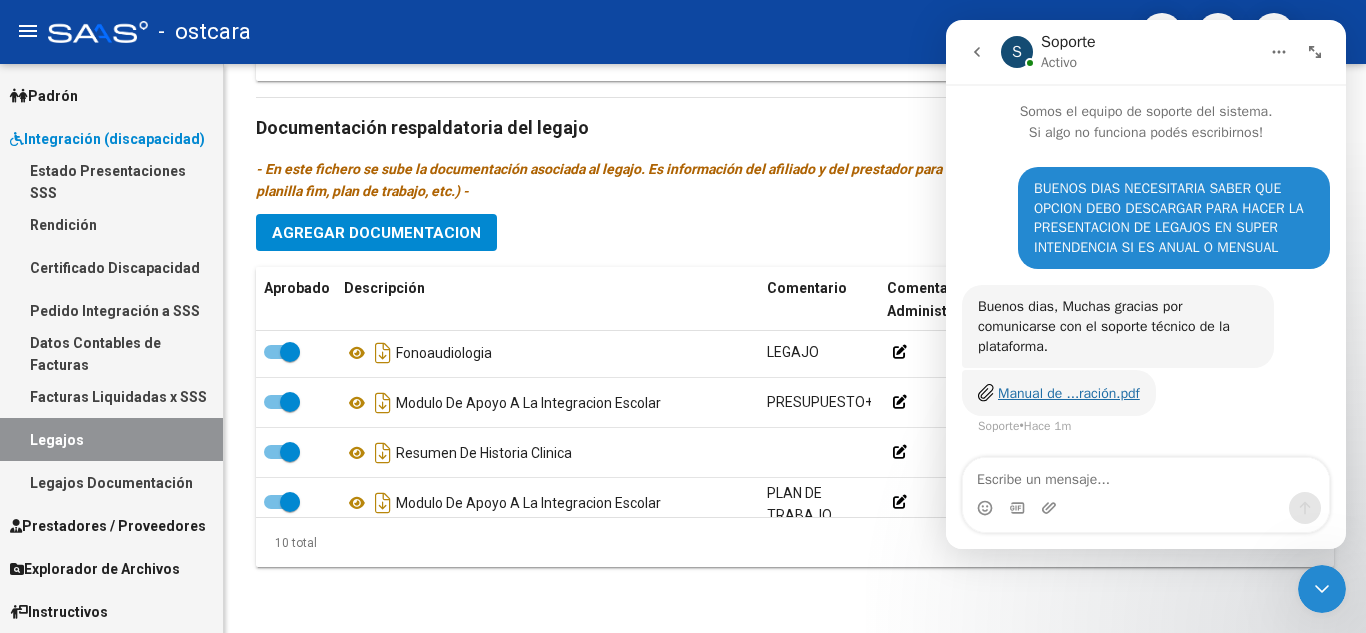 click on "Manual de ...ración.pdf" at bounding box center (1069, 393) 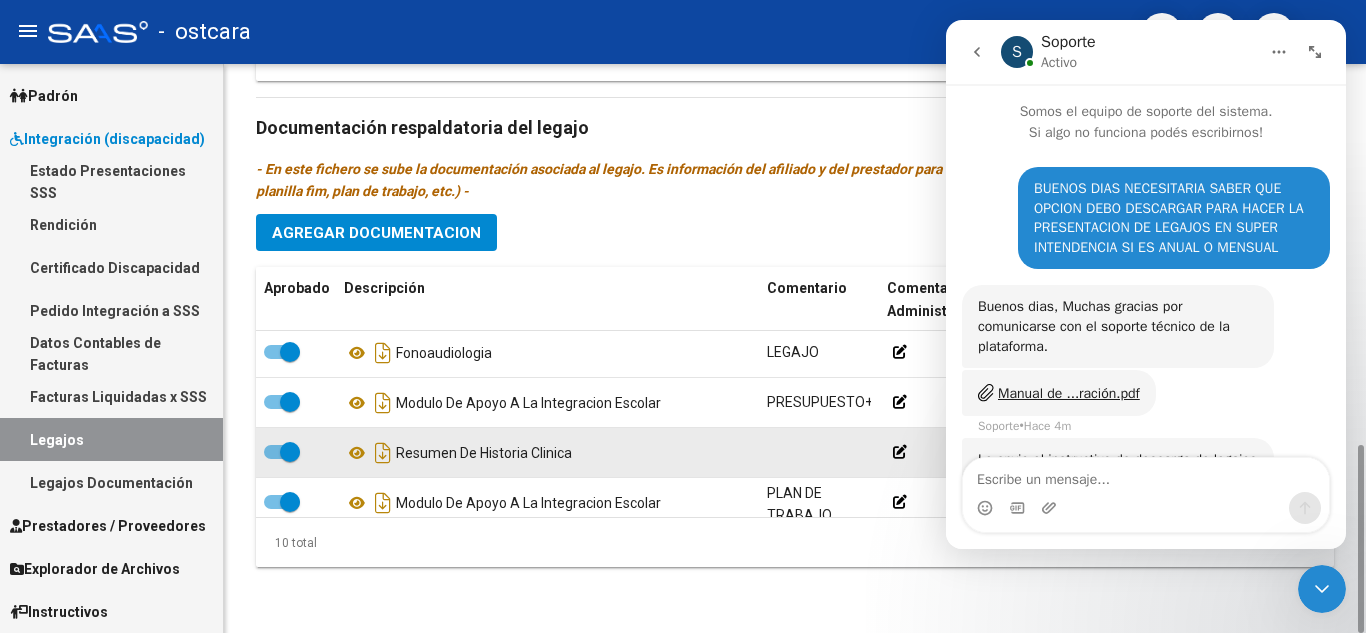 scroll, scrollTop: 105, scrollLeft: 0, axis: vertical 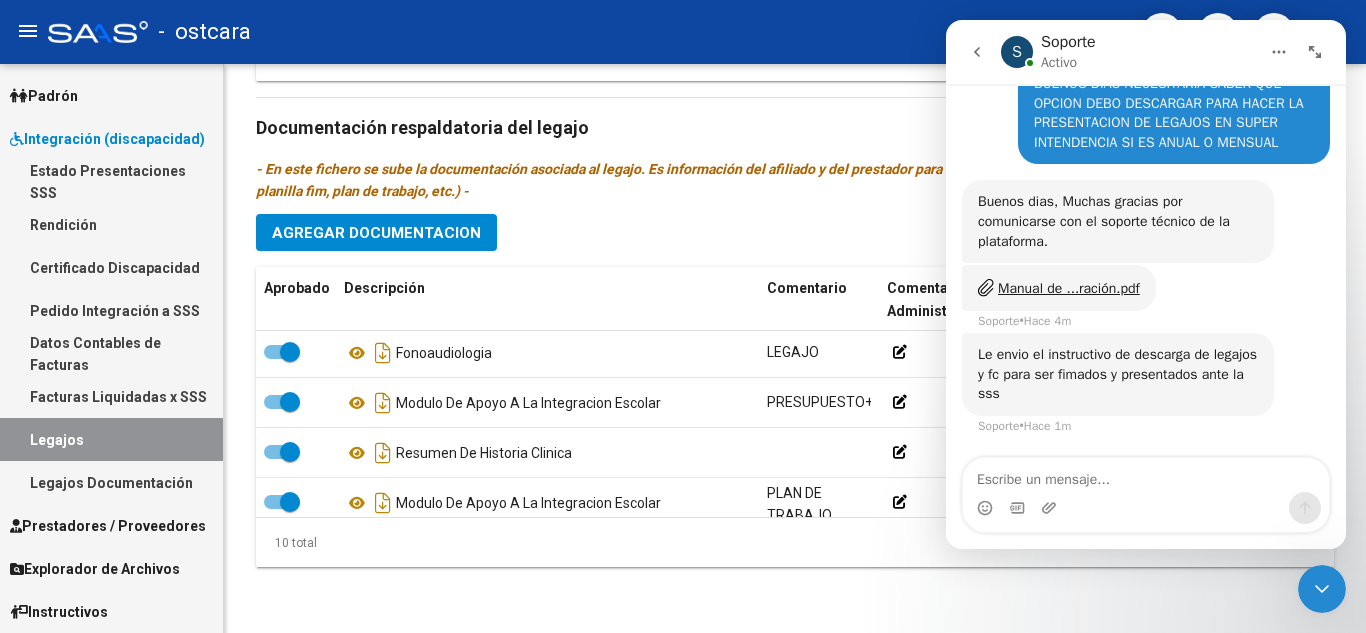 click at bounding box center (1146, 508) 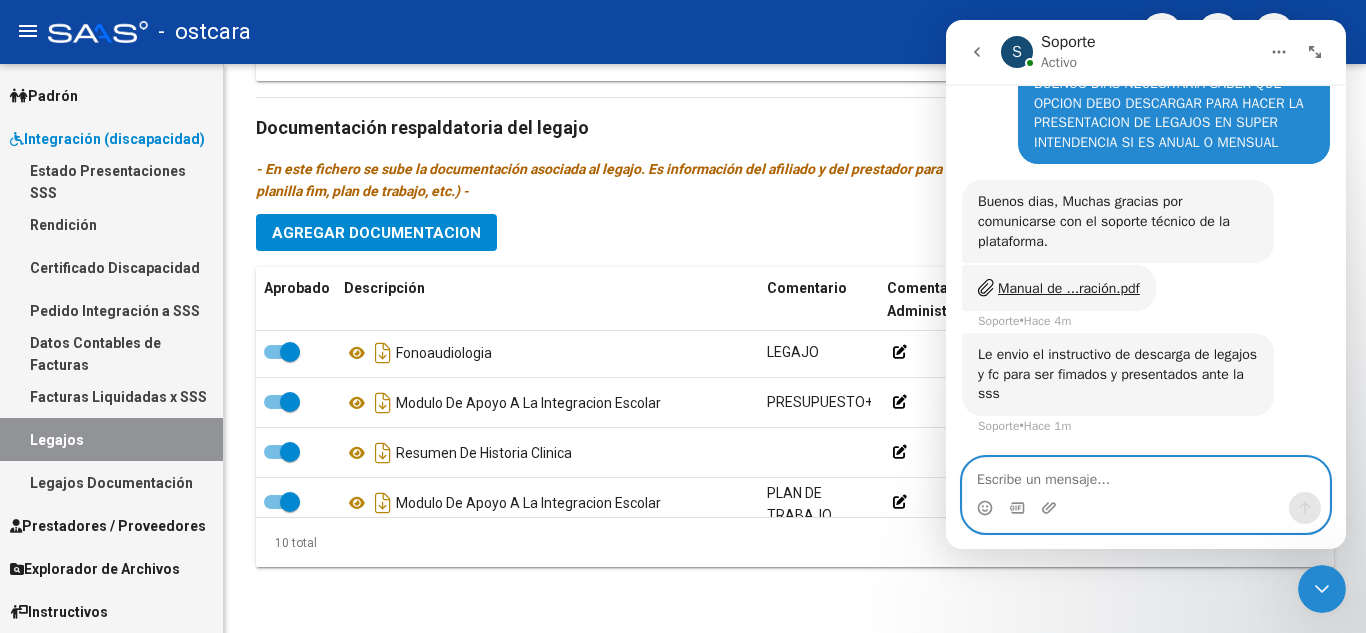 click at bounding box center [1146, 475] 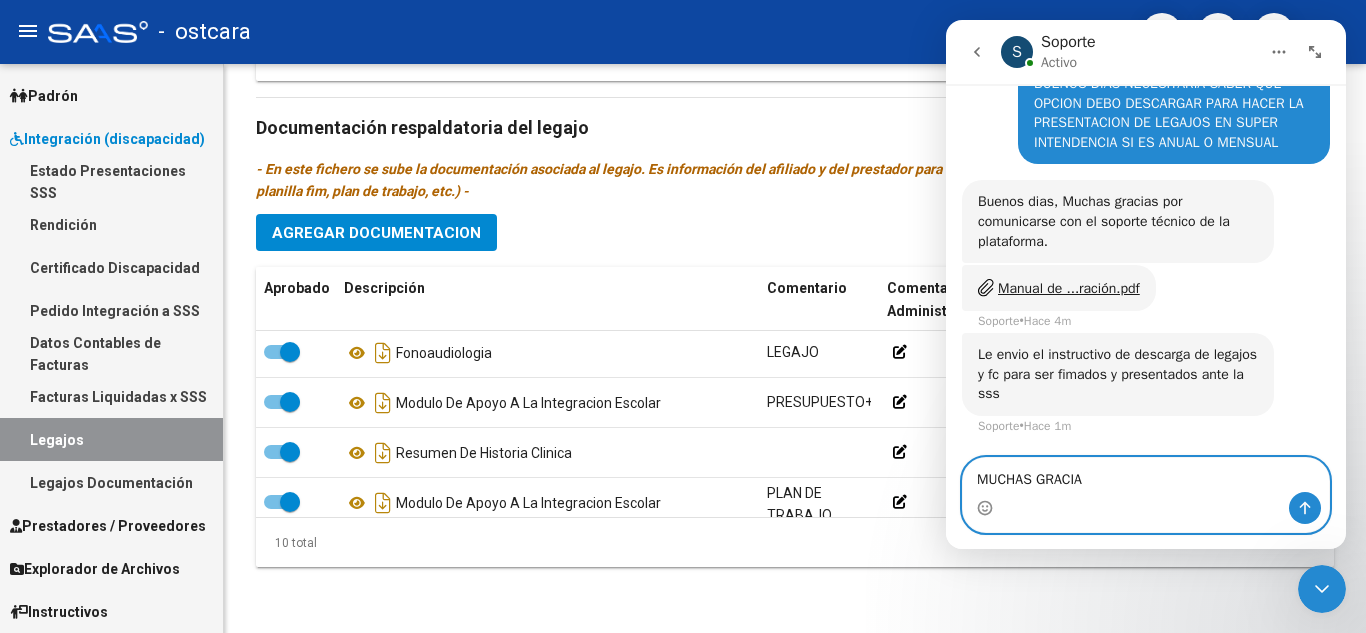 type on "MUCHAS GRACIAS" 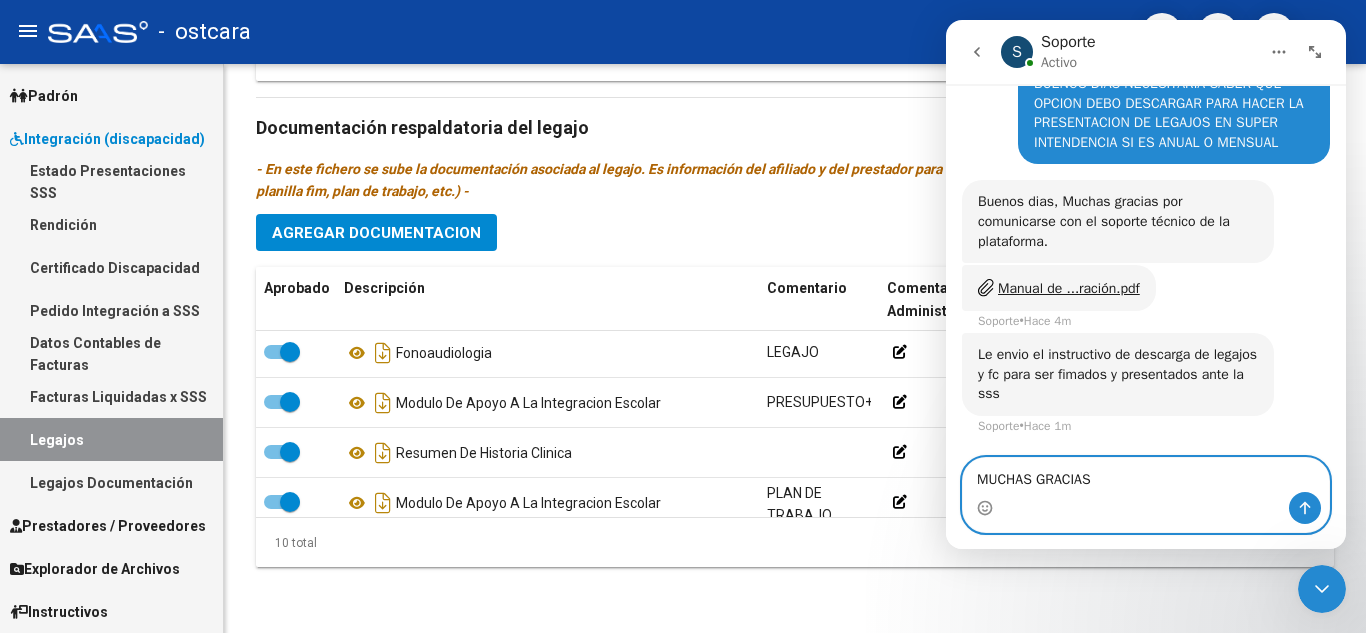 type 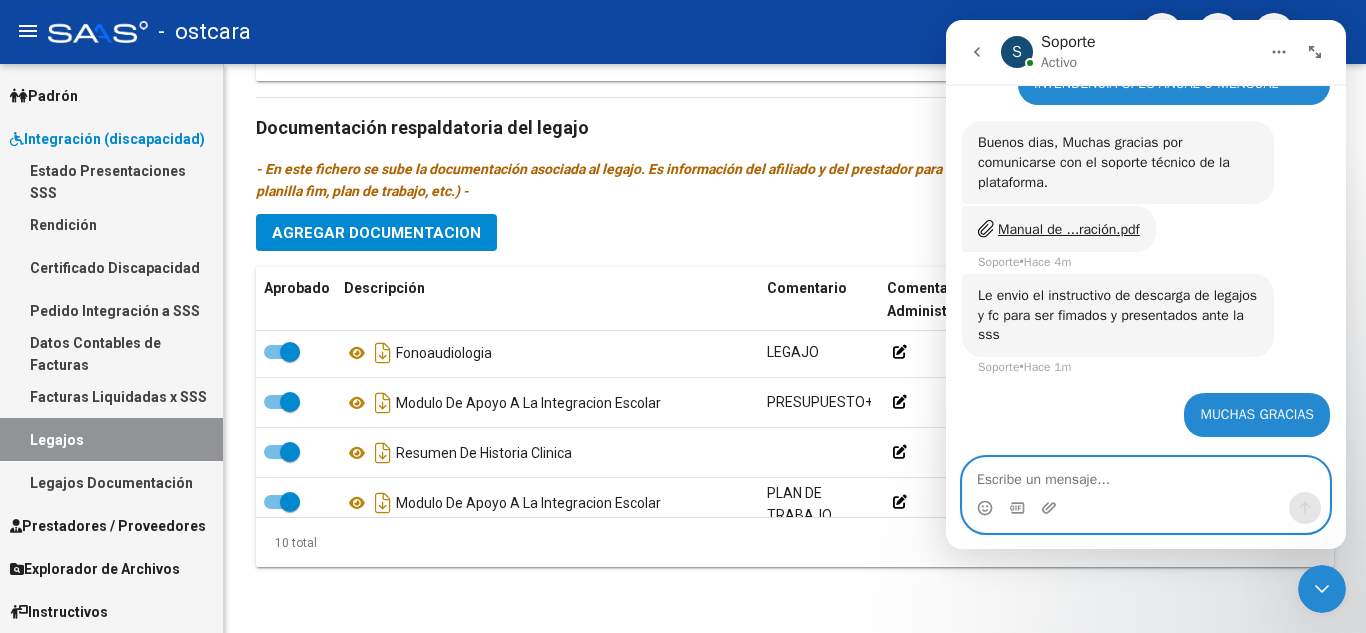 scroll, scrollTop: 165, scrollLeft: 0, axis: vertical 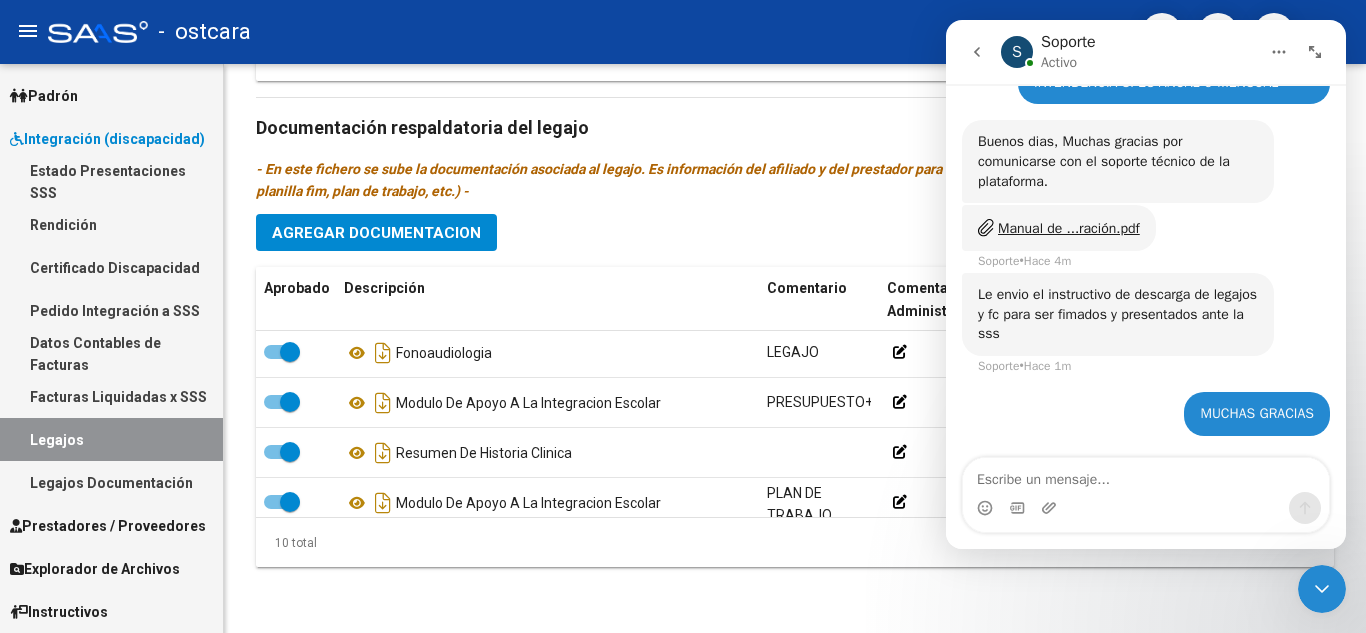 click 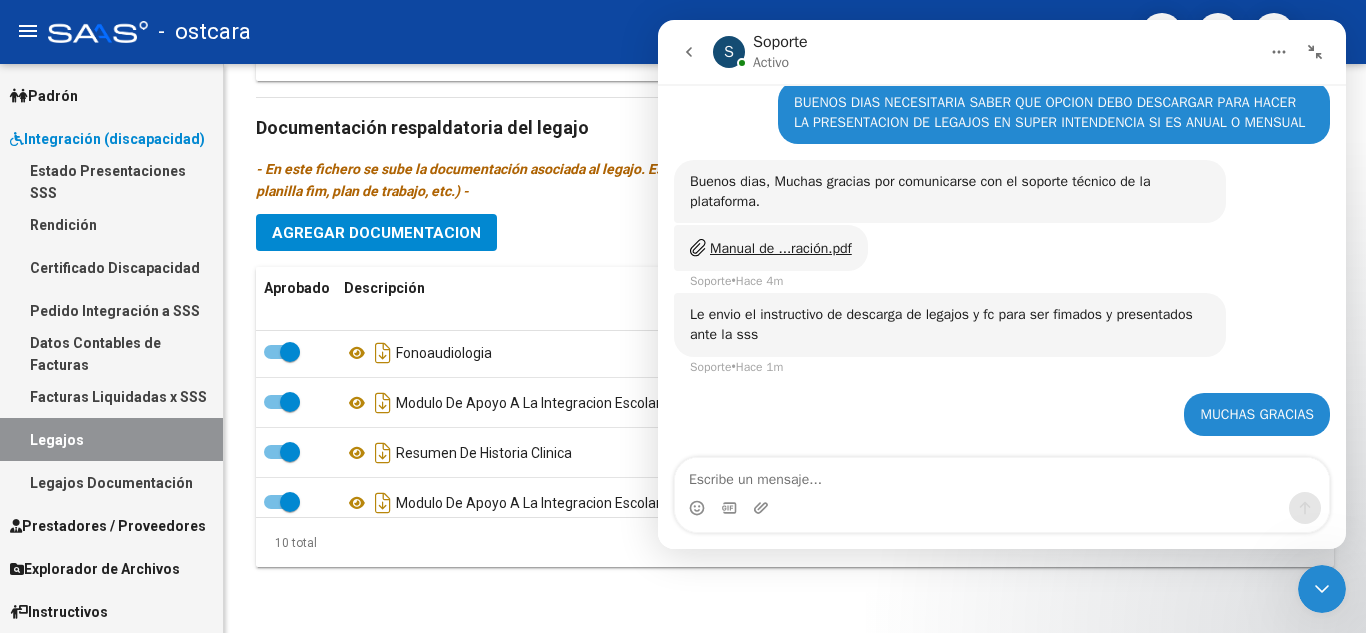 click 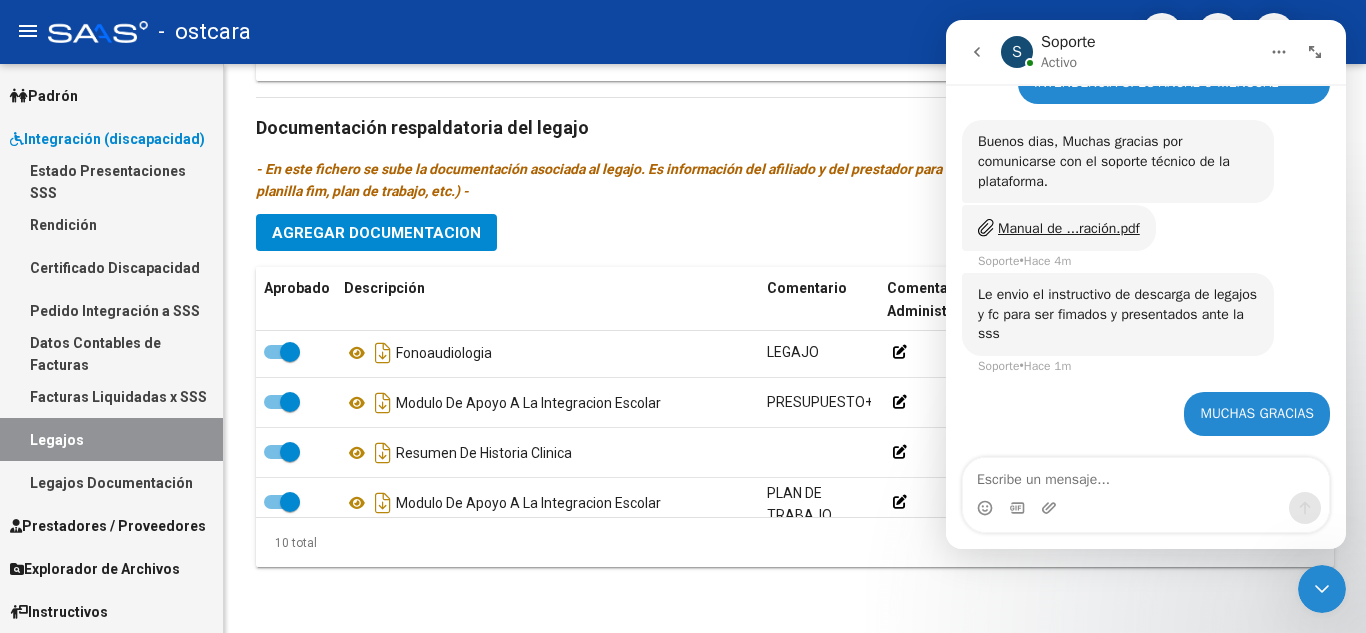 click on "menu -   ostcara  person" 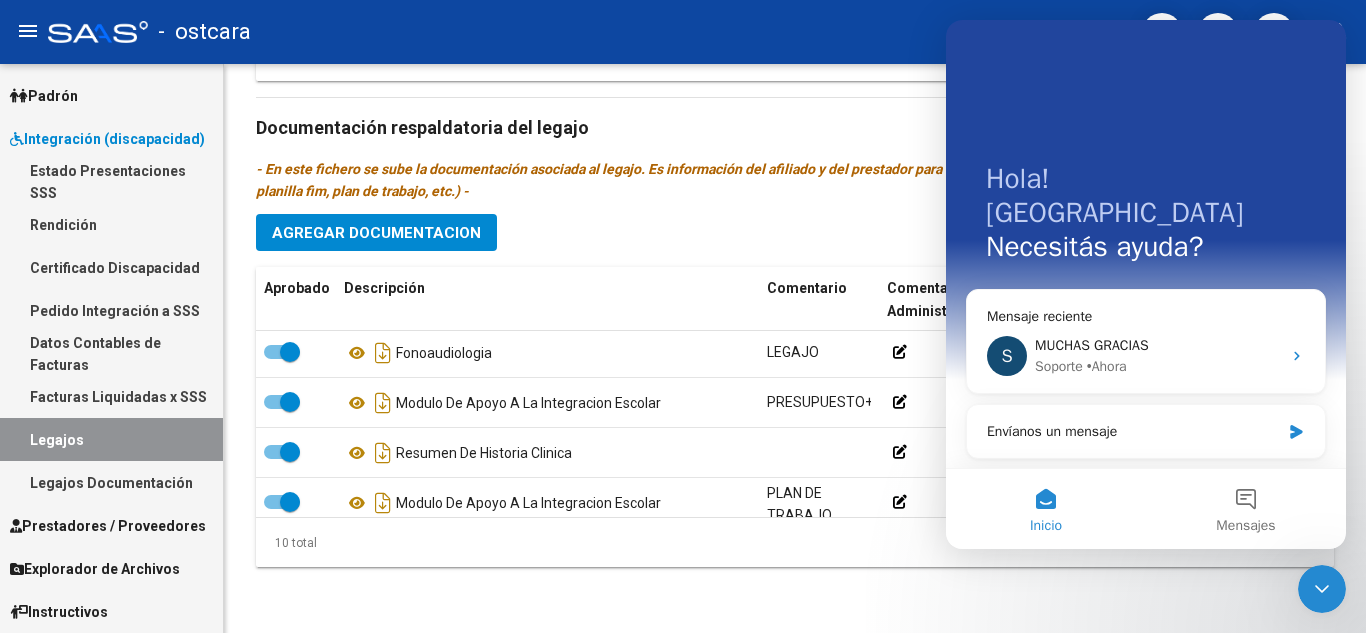 scroll, scrollTop: 0, scrollLeft: 0, axis: both 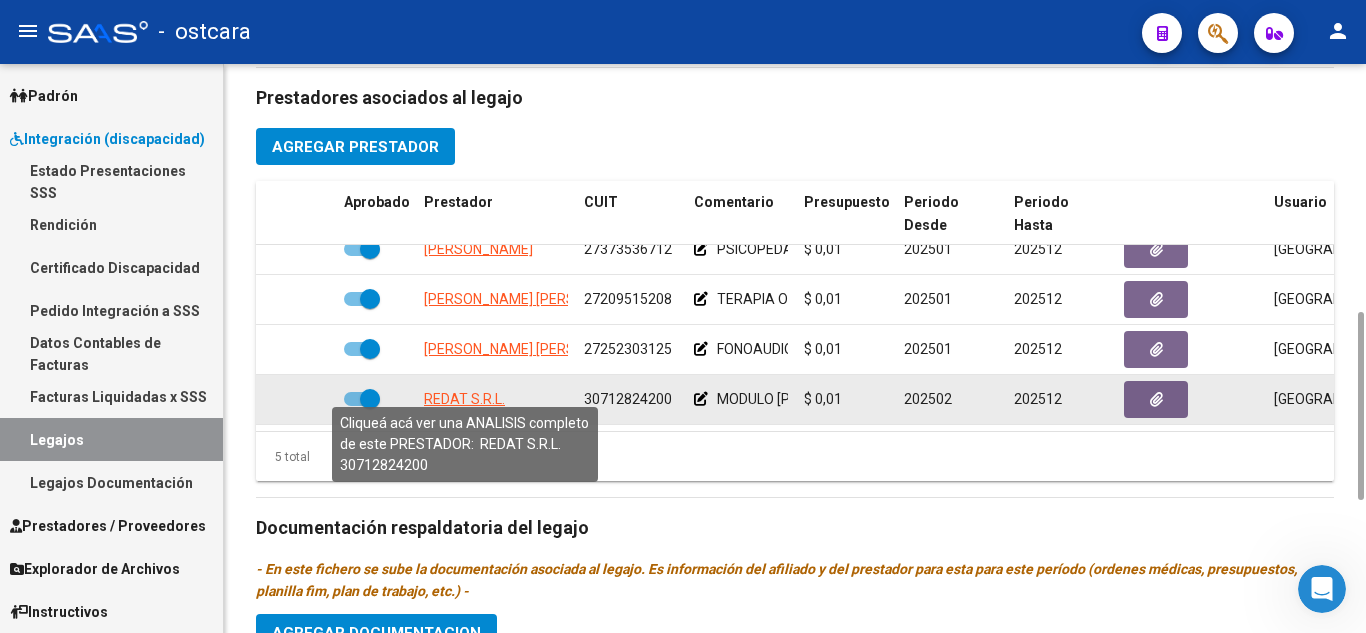 click on "REDAT S.R.L." 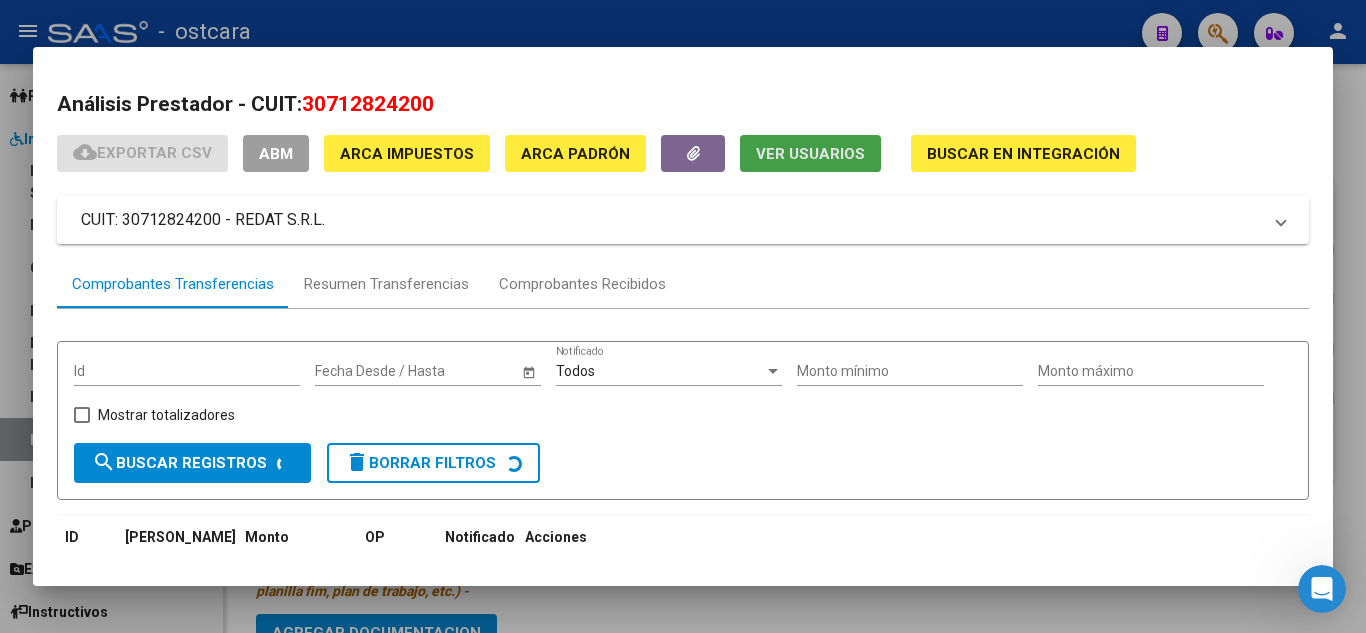 click on "Ver Usuarios" 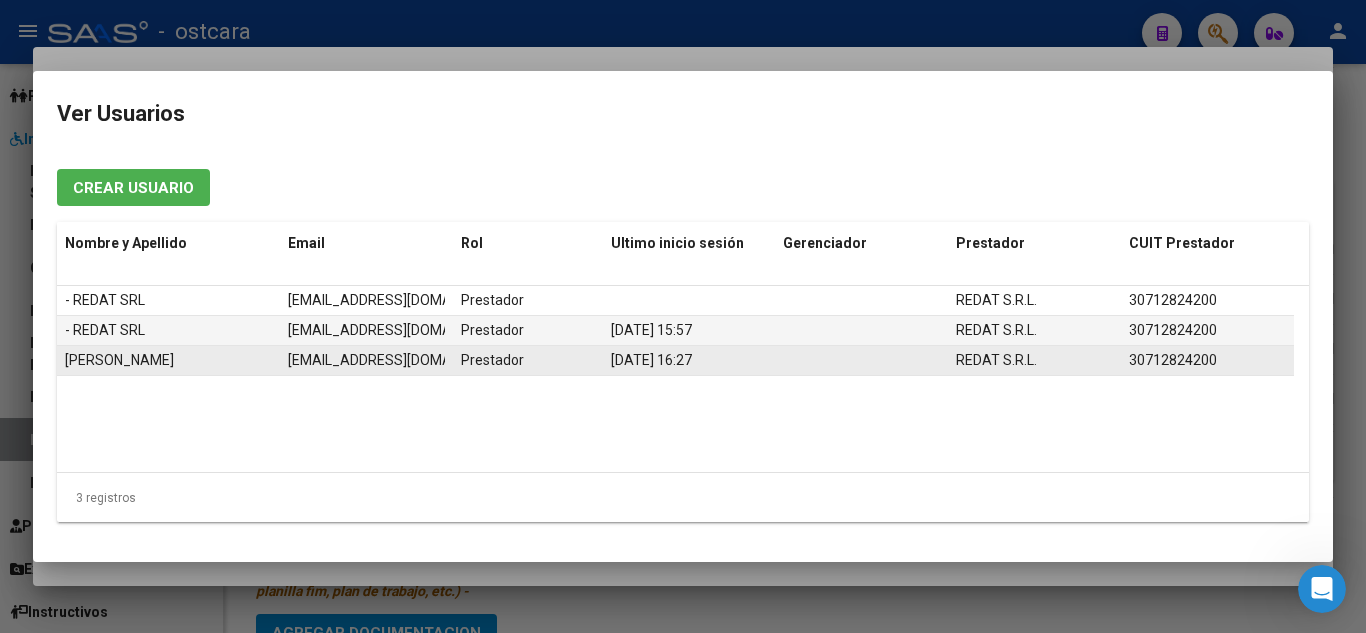 scroll, scrollTop: 0, scrollLeft: 19, axis: horizontal 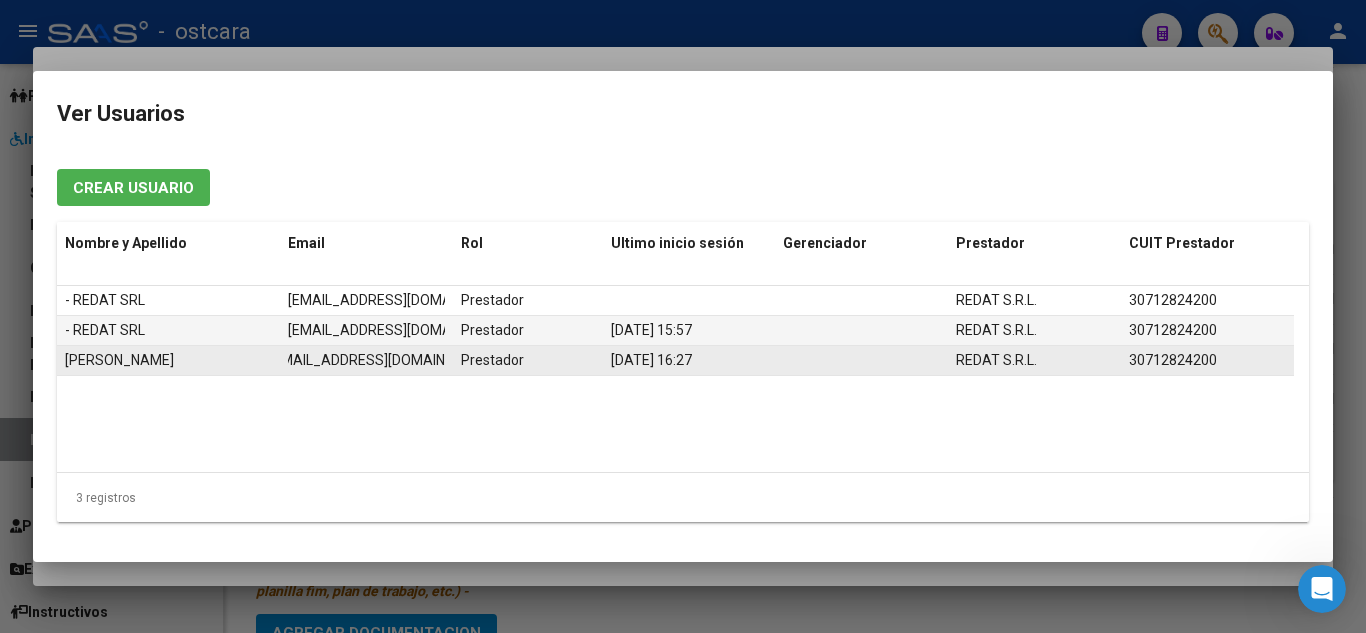 drag, startPoint x: 288, startPoint y: 360, endPoint x: 459, endPoint y: 360, distance: 171 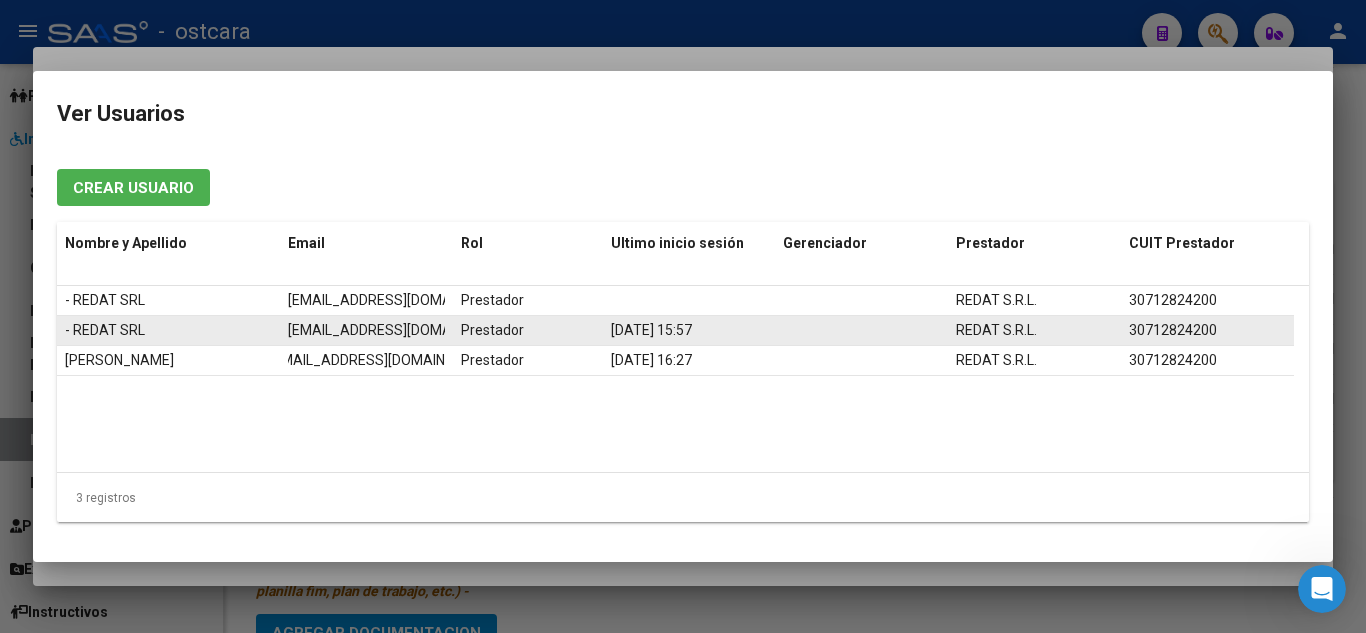 scroll, scrollTop: 0, scrollLeft: 22, axis: horizontal 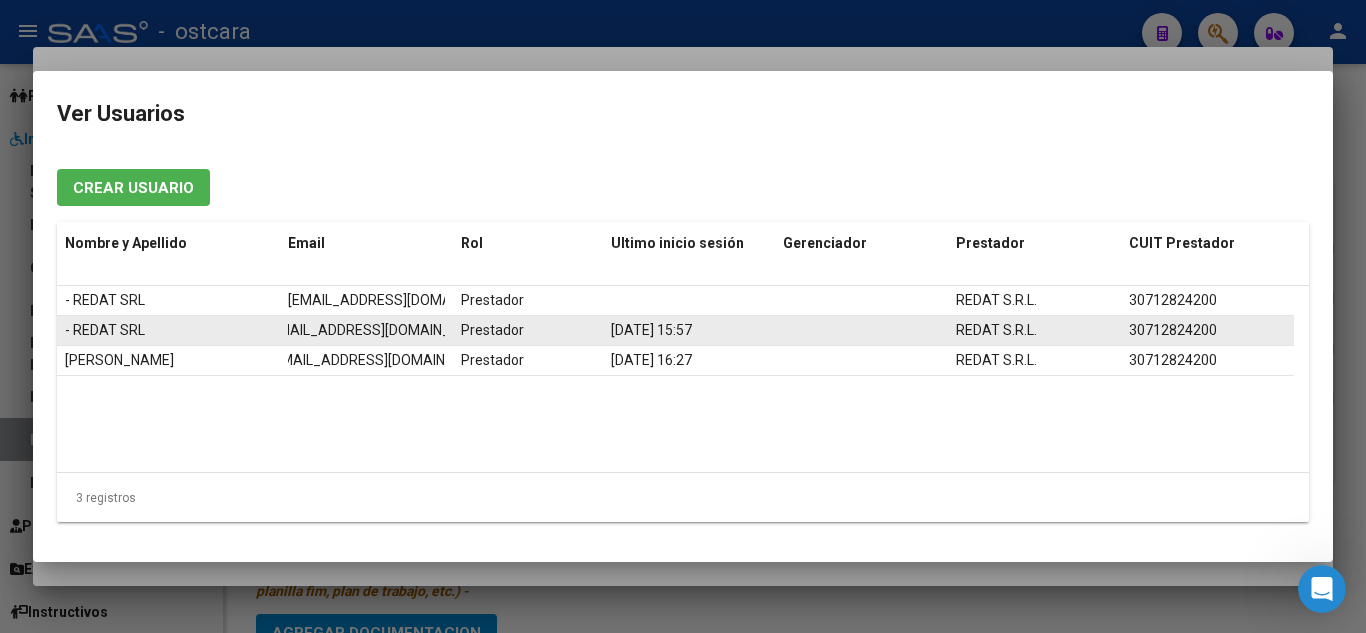 drag, startPoint x: 286, startPoint y: 330, endPoint x: 441, endPoint y: 337, distance: 155.15799 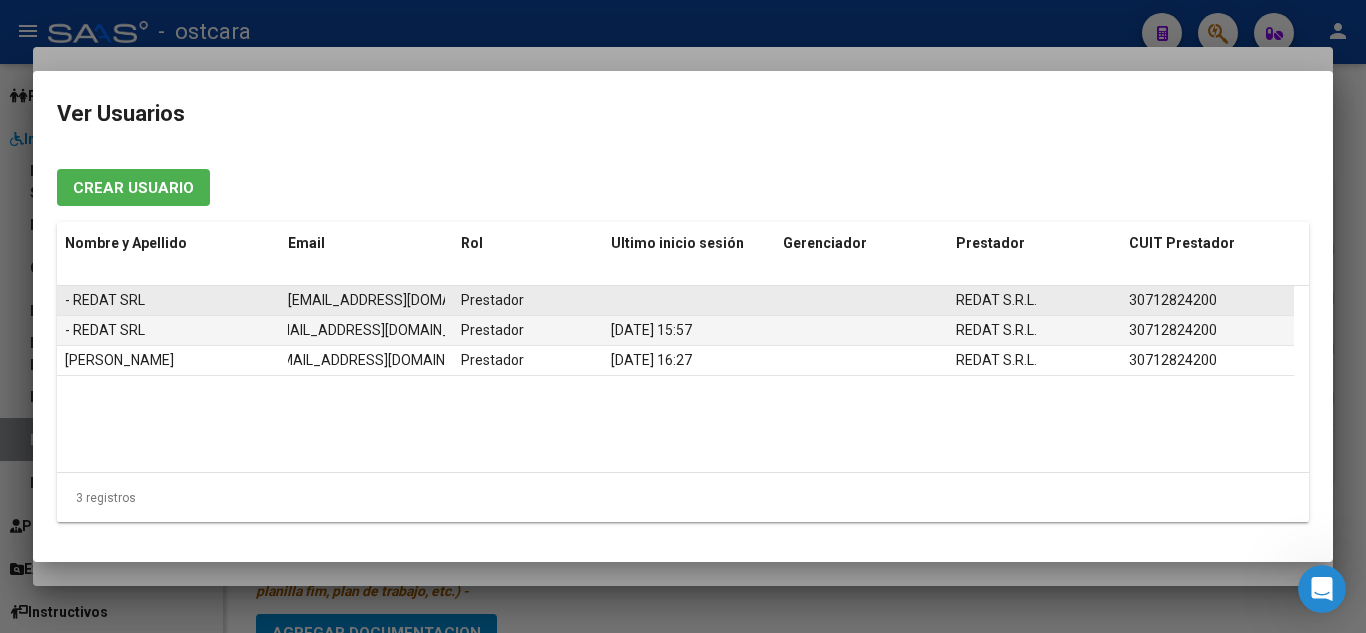 click on "[EMAIL_ADDRESS][DOMAIN_NAME]" 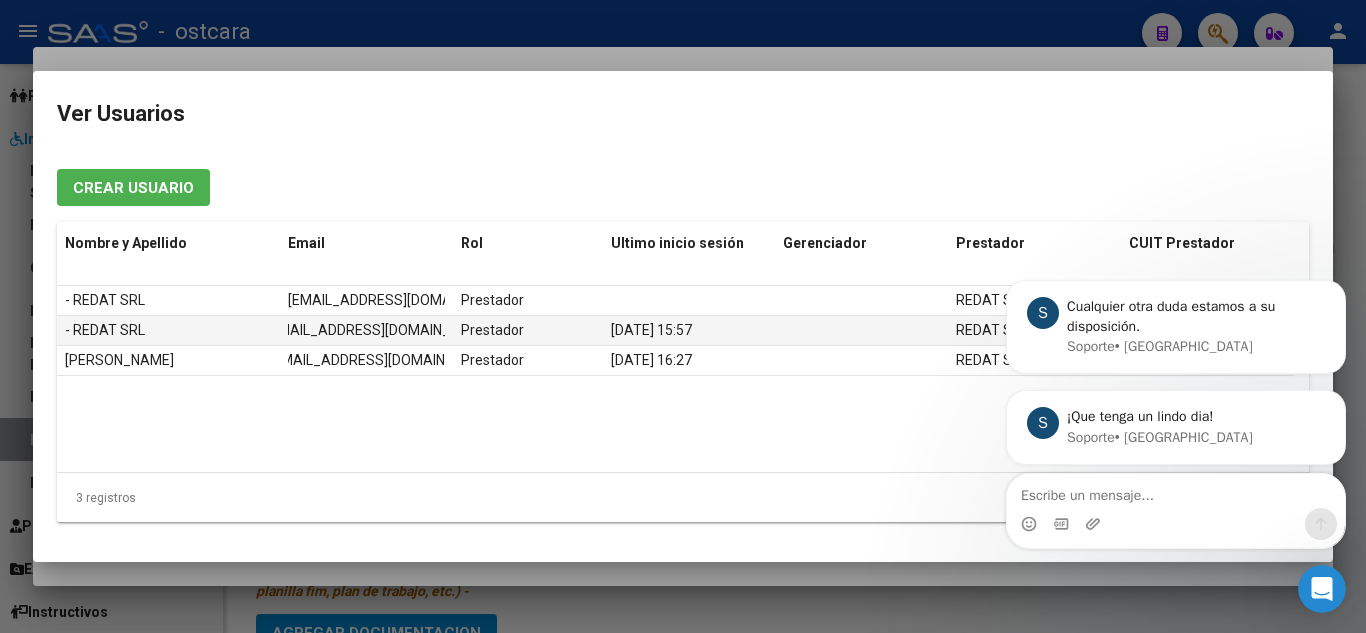 scroll, scrollTop: 0, scrollLeft: 0, axis: both 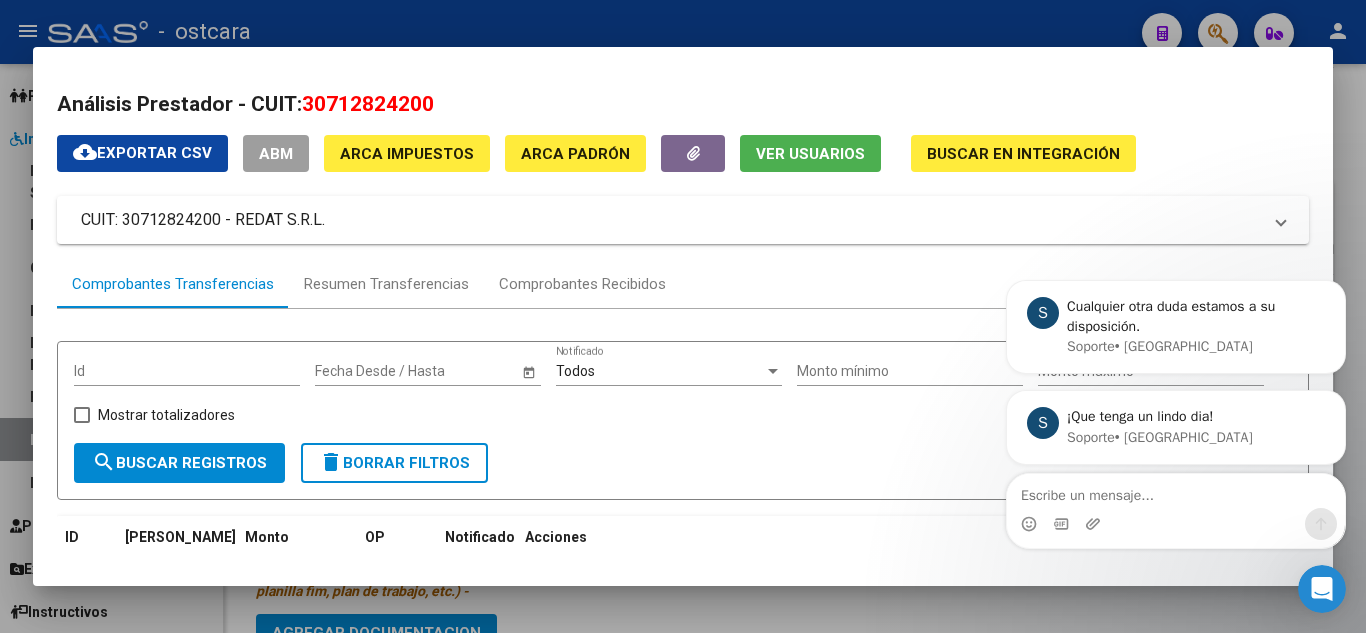 click 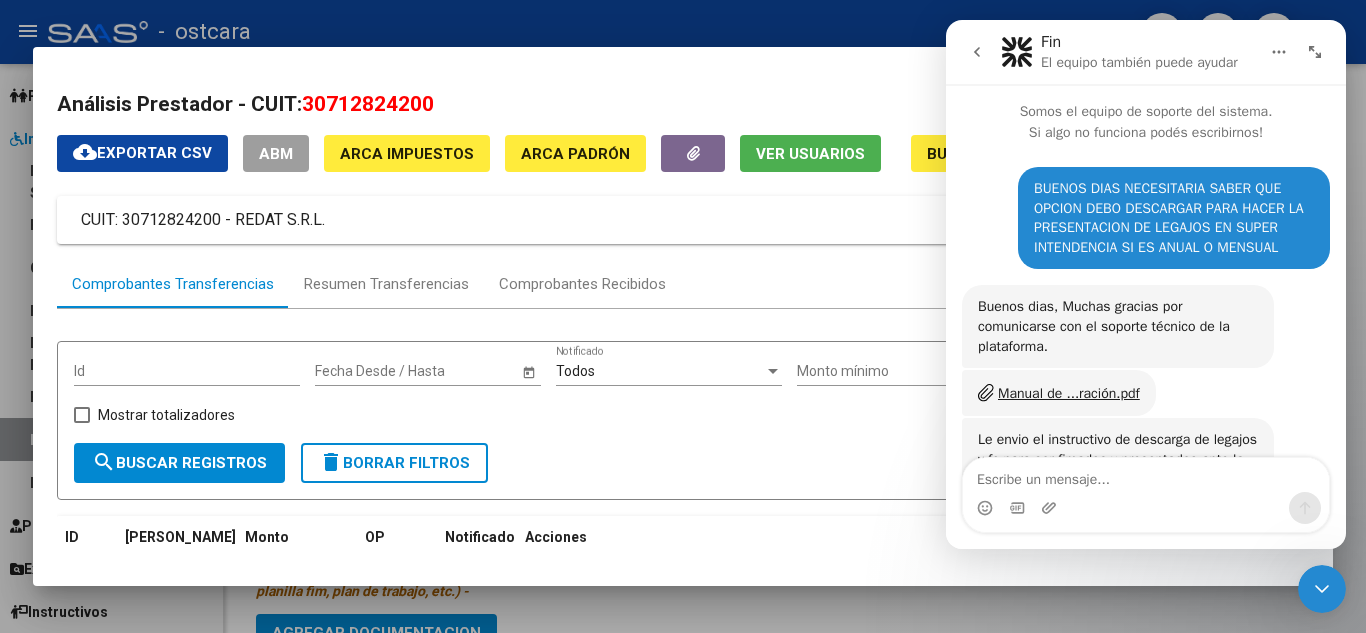 scroll, scrollTop: 40, scrollLeft: 0, axis: vertical 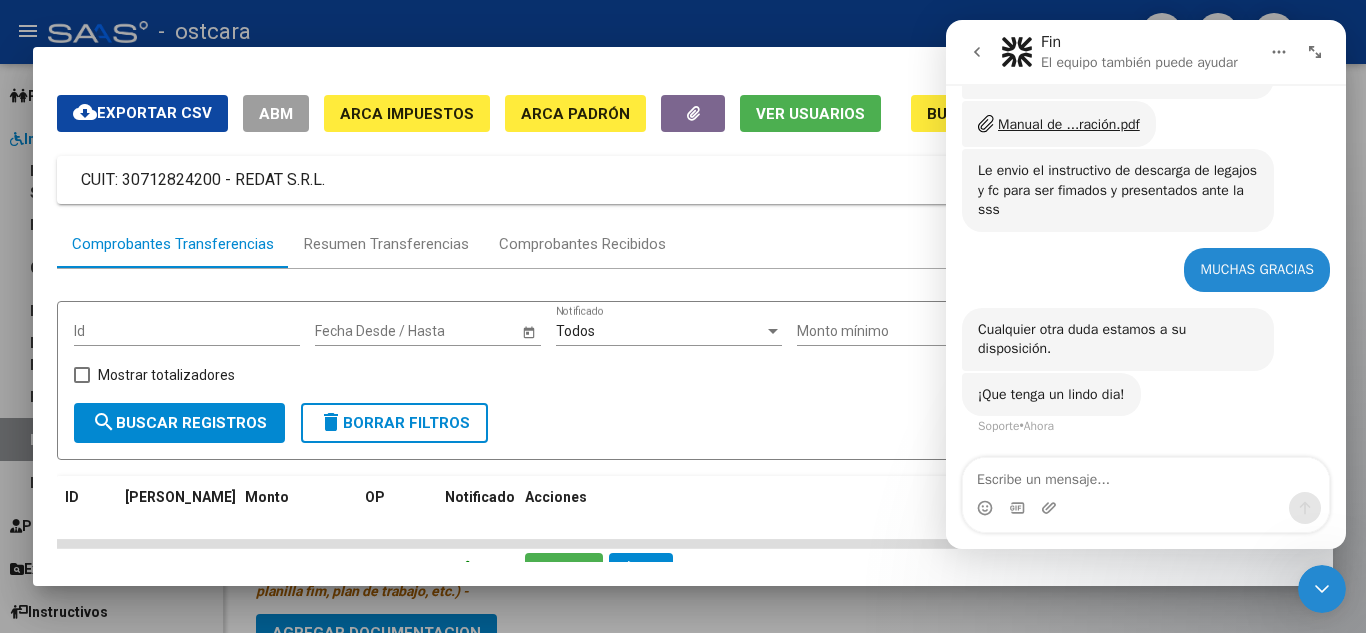 drag, startPoint x: 1322, startPoint y: 604, endPoint x: 1324, endPoint y: 594, distance: 10.198039 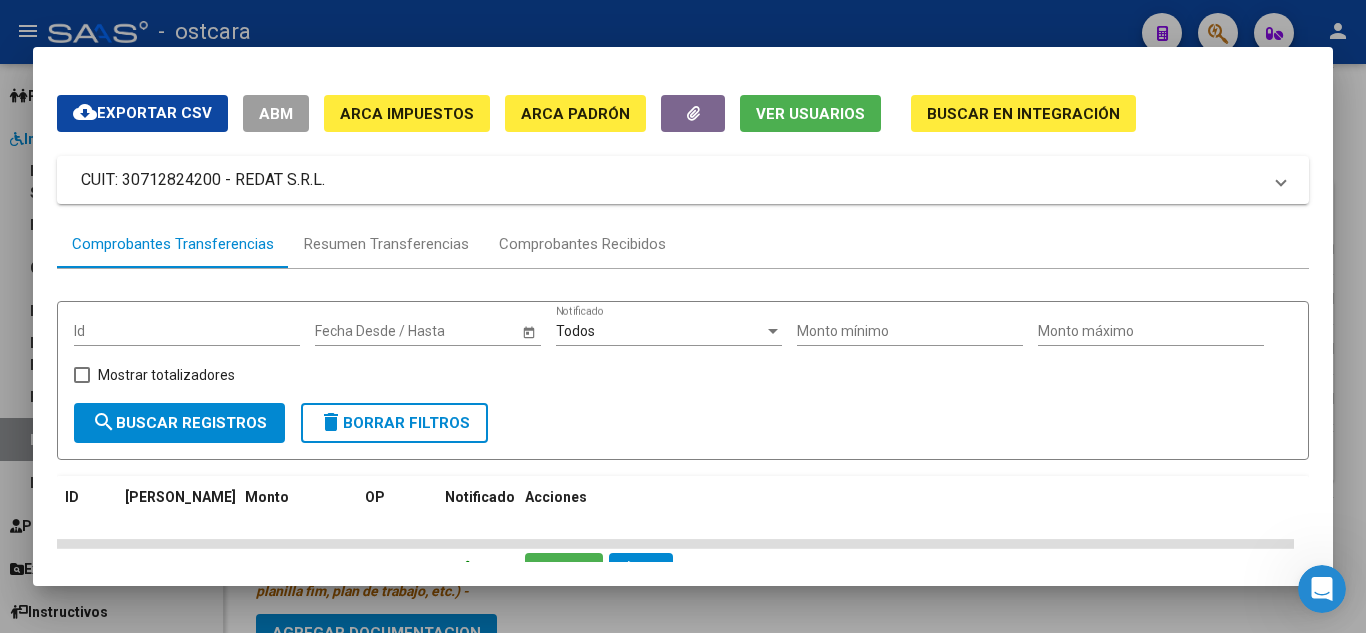 click at bounding box center [683, 316] 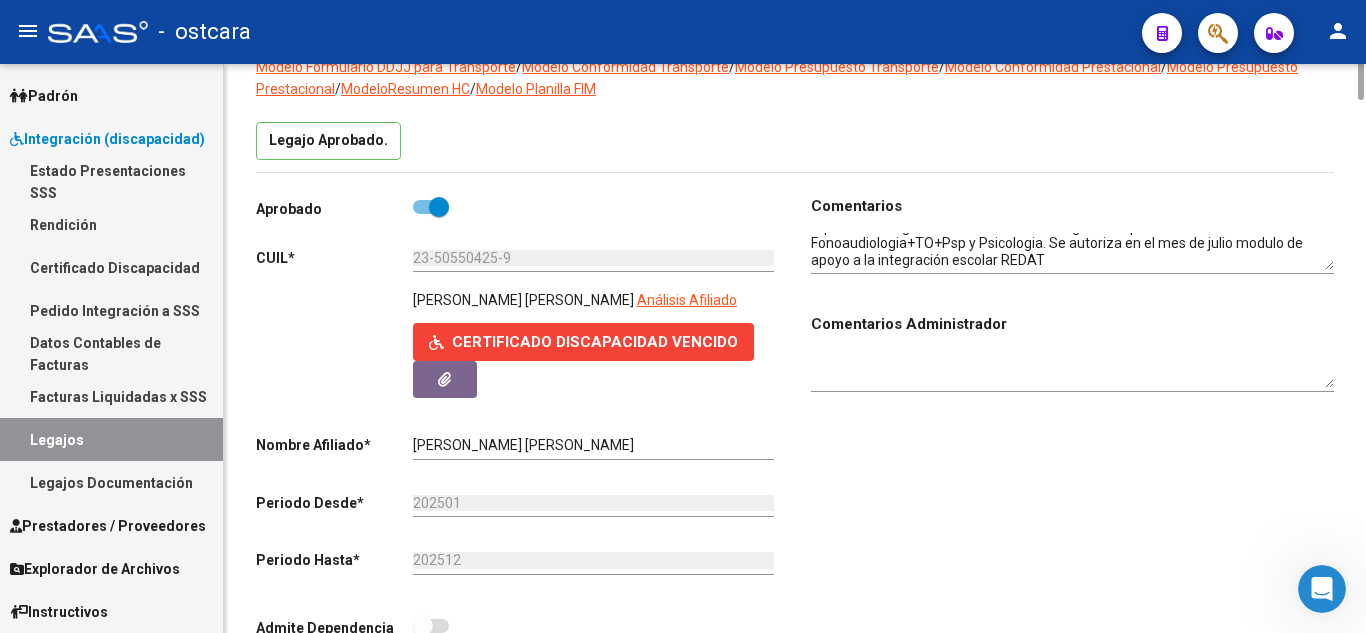 scroll, scrollTop: 0, scrollLeft: 0, axis: both 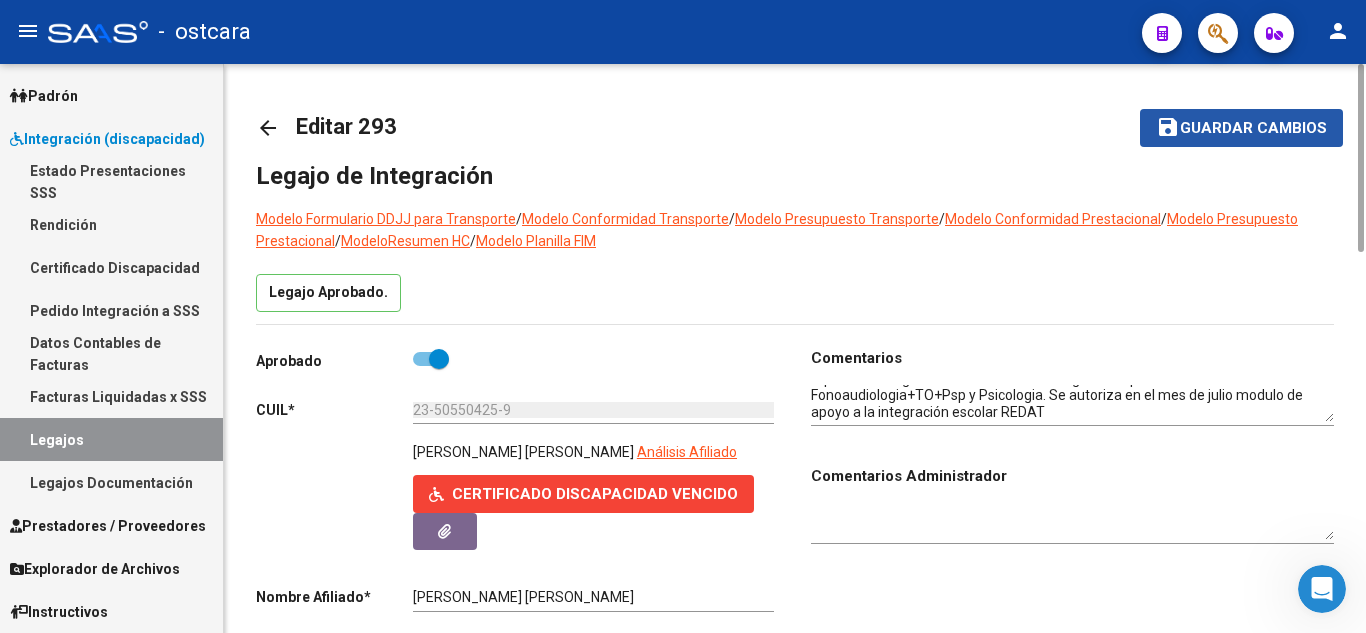 click on "Guardar cambios" 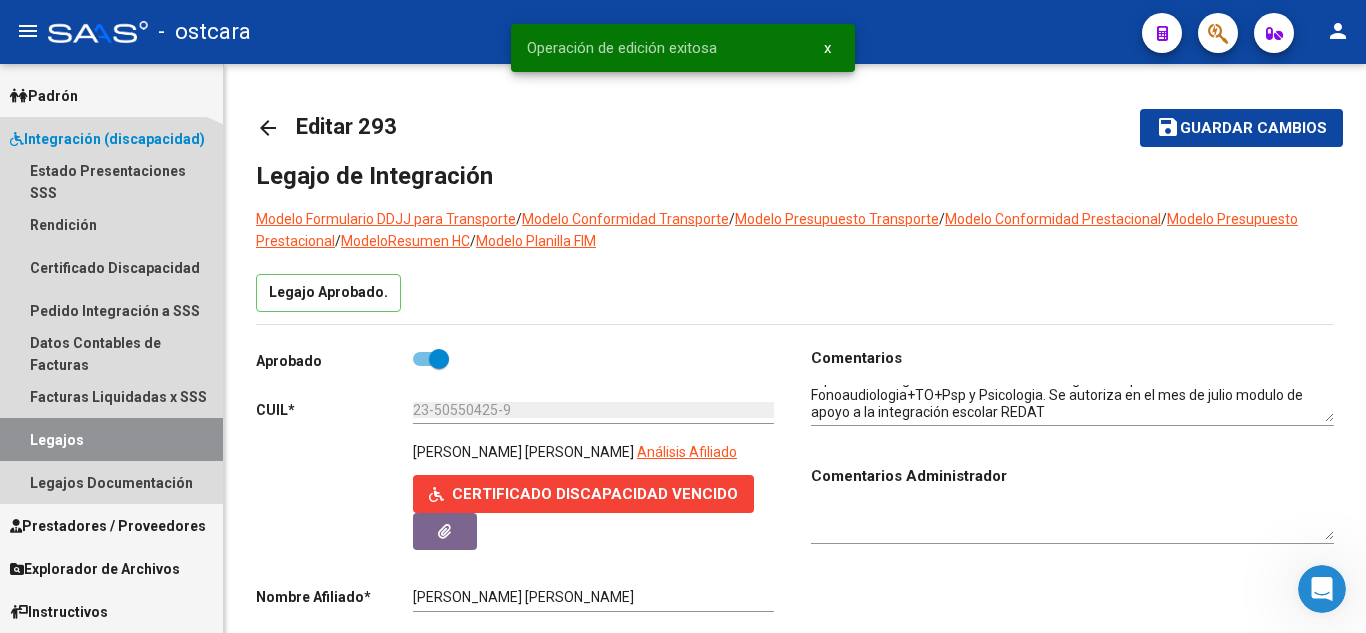click on "Legajos" at bounding box center (111, 439) 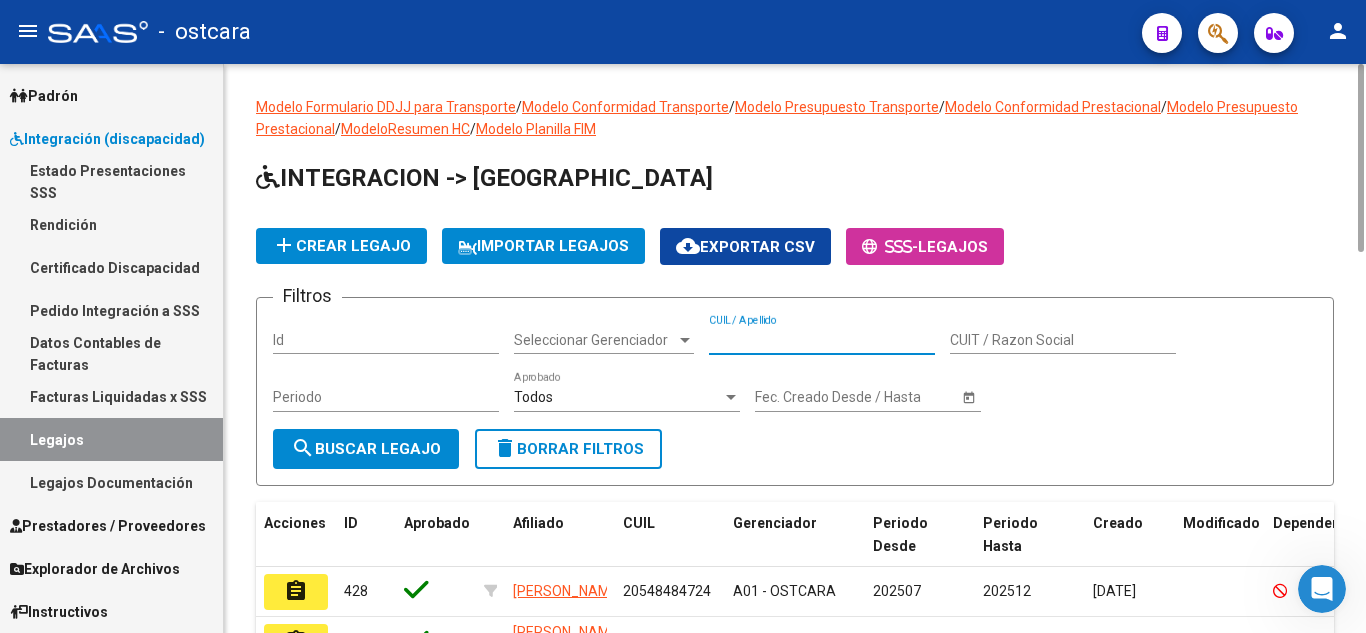 click on "CUIL / Apellido" at bounding box center (822, 340) 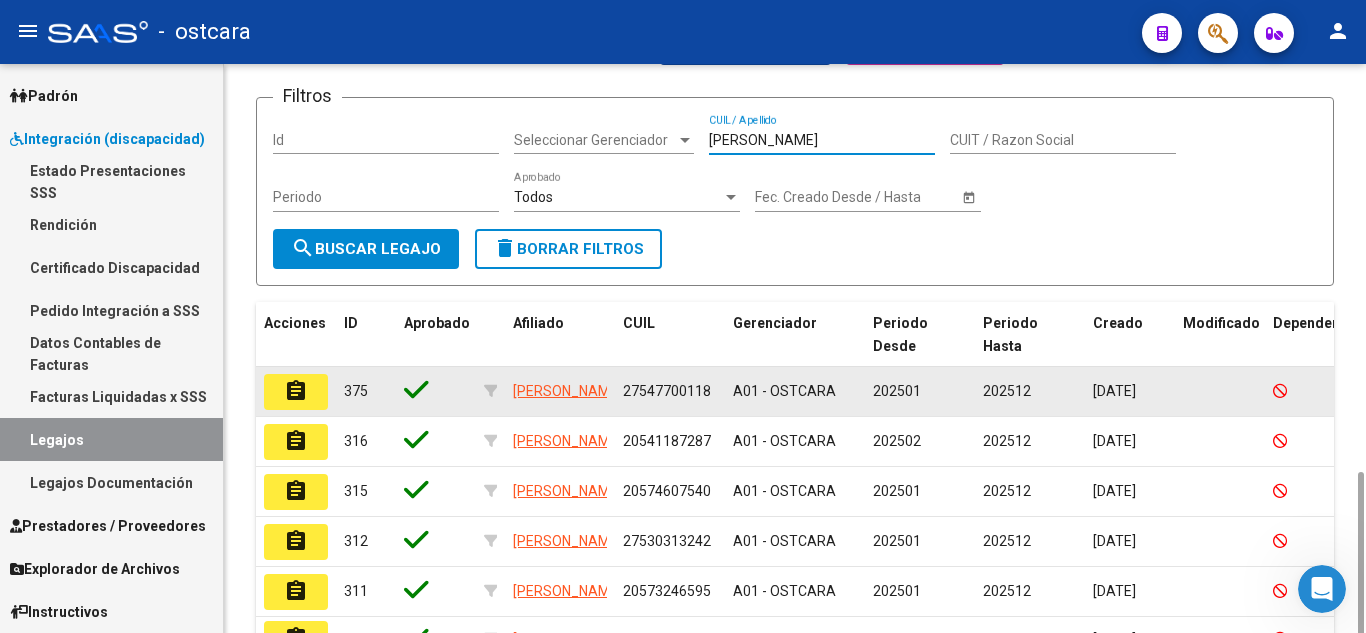 scroll, scrollTop: 400, scrollLeft: 0, axis: vertical 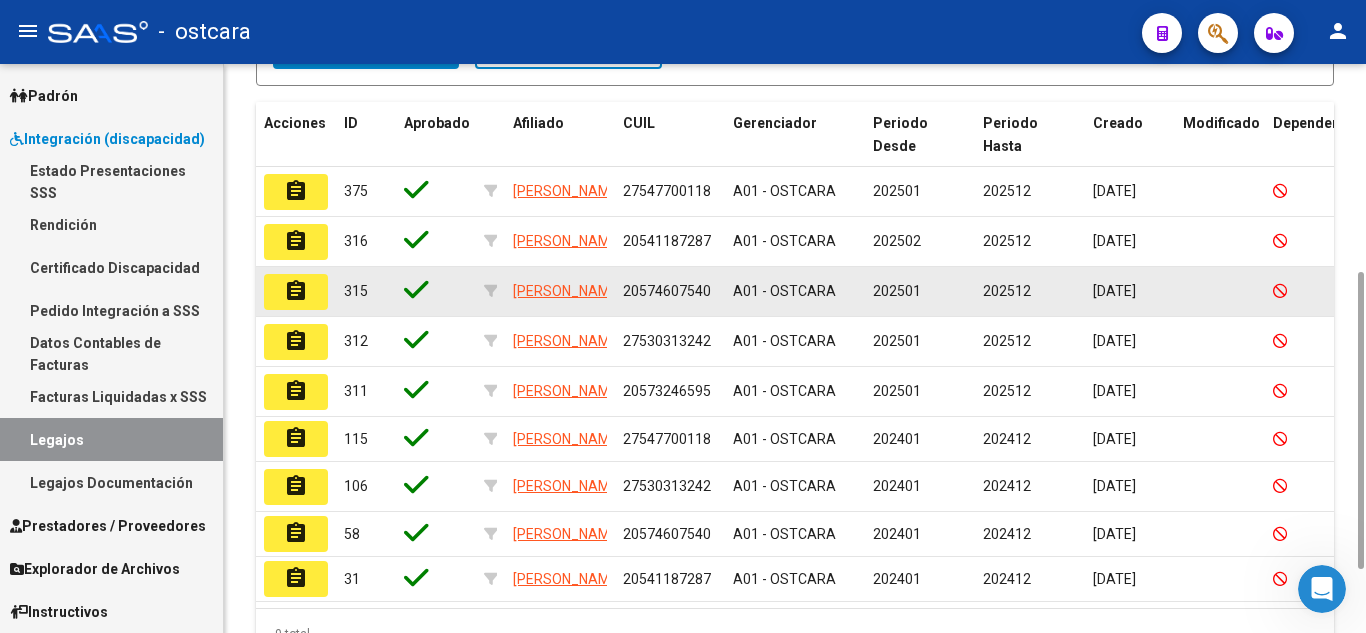 type on "[PERSON_NAME]" 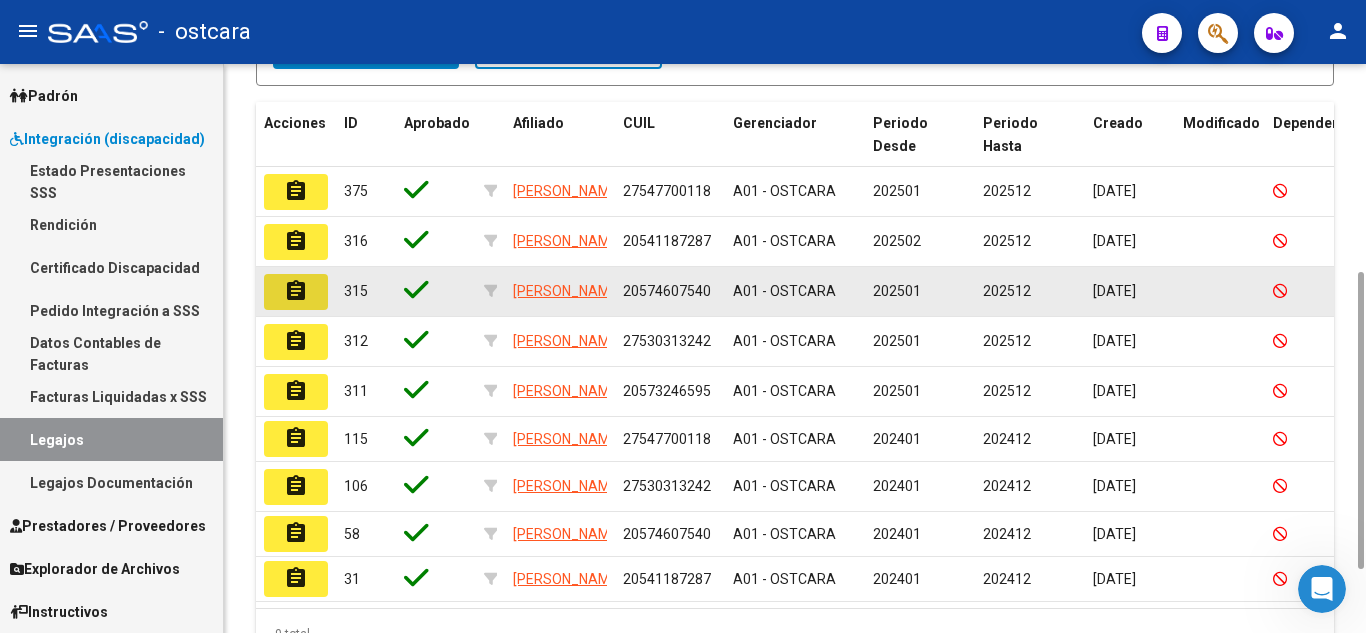 click on "assignment" 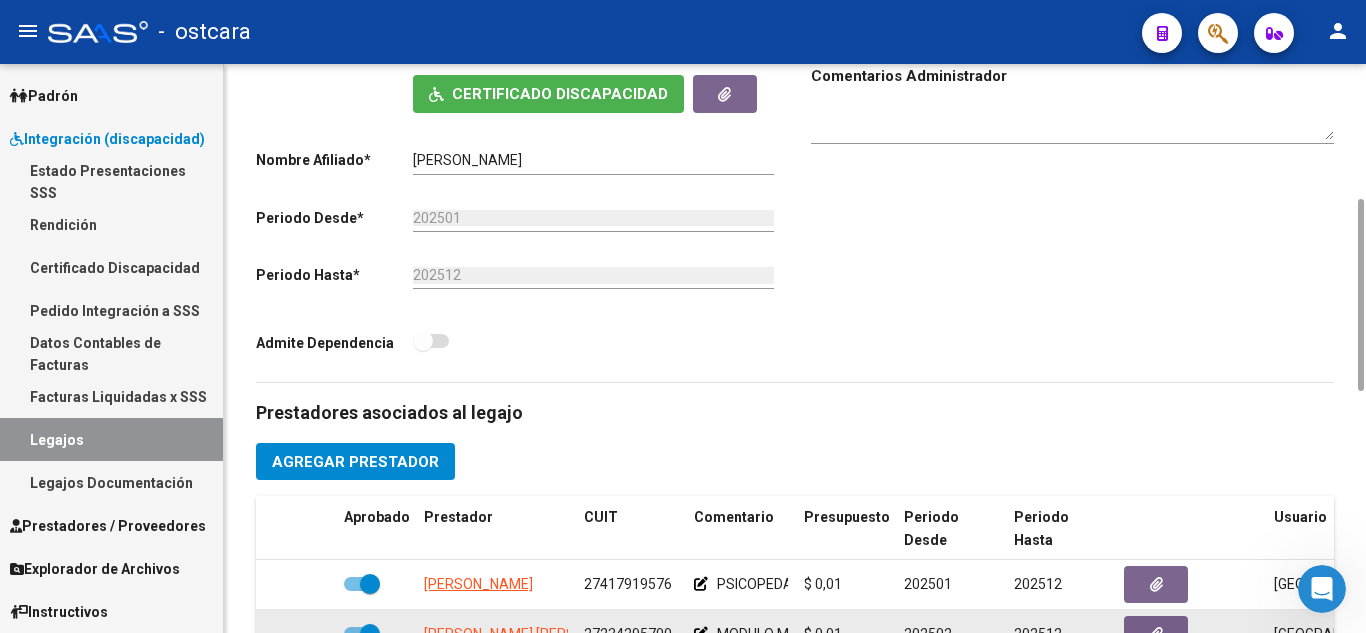 scroll, scrollTop: 800, scrollLeft: 0, axis: vertical 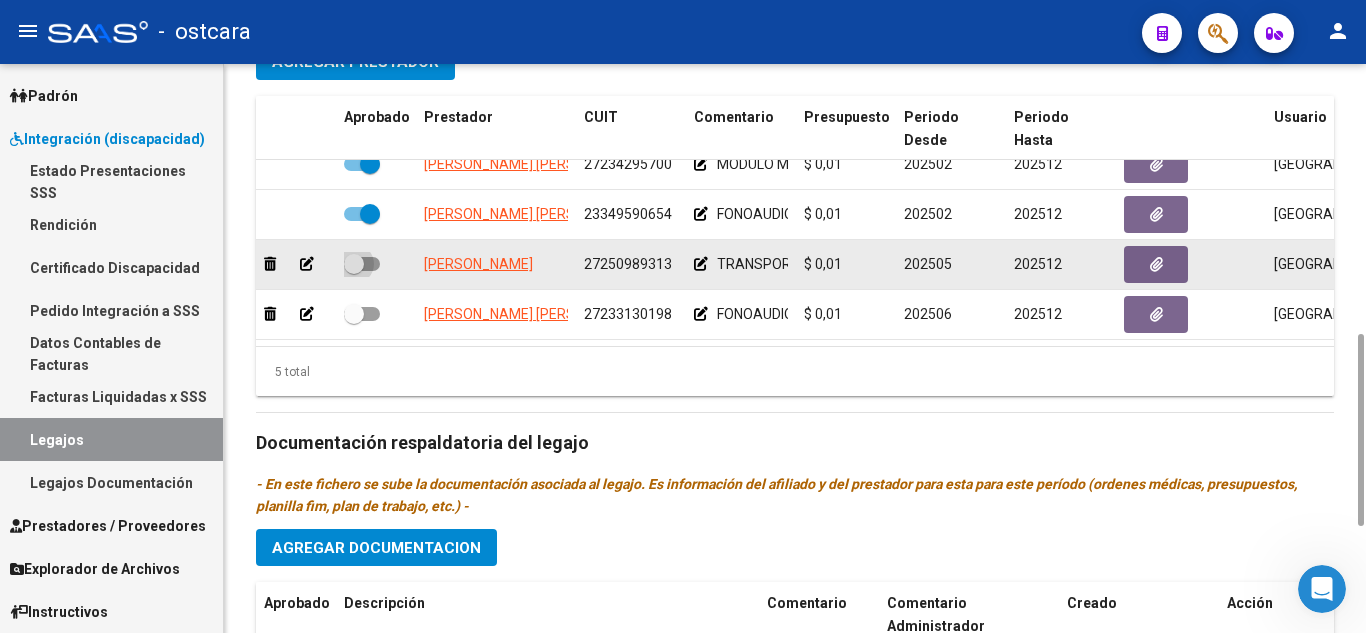 click at bounding box center [362, 264] 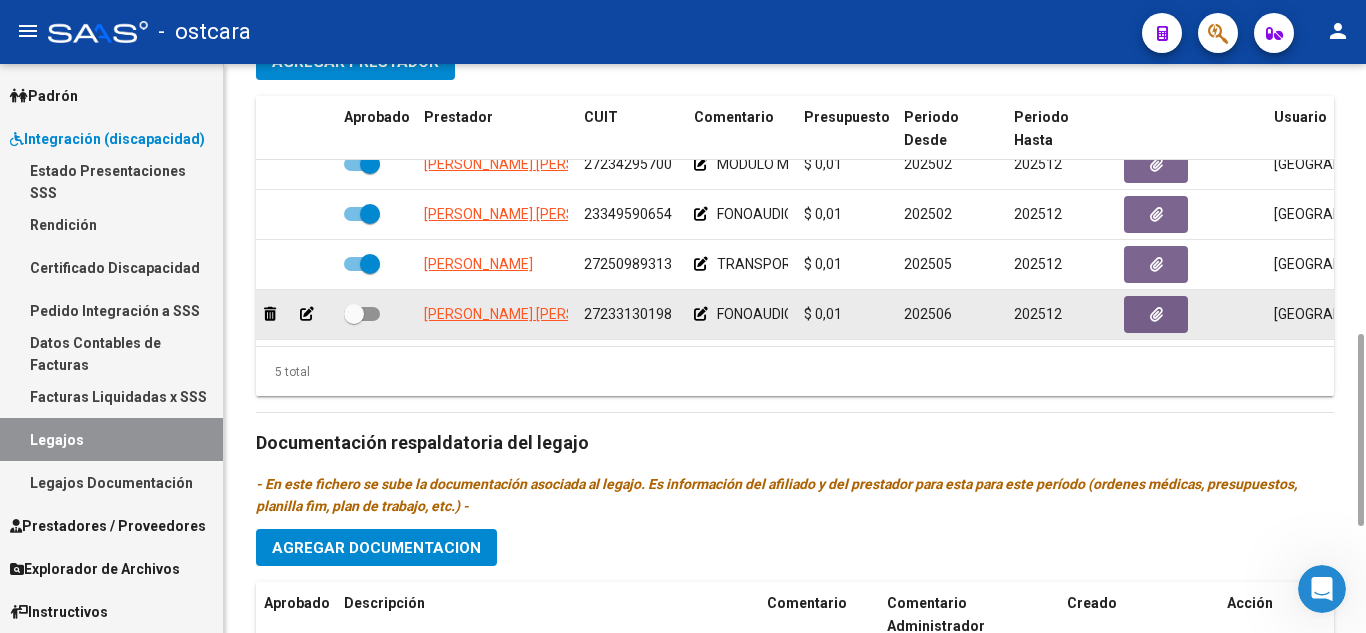 click at bounding box center [362, 314] 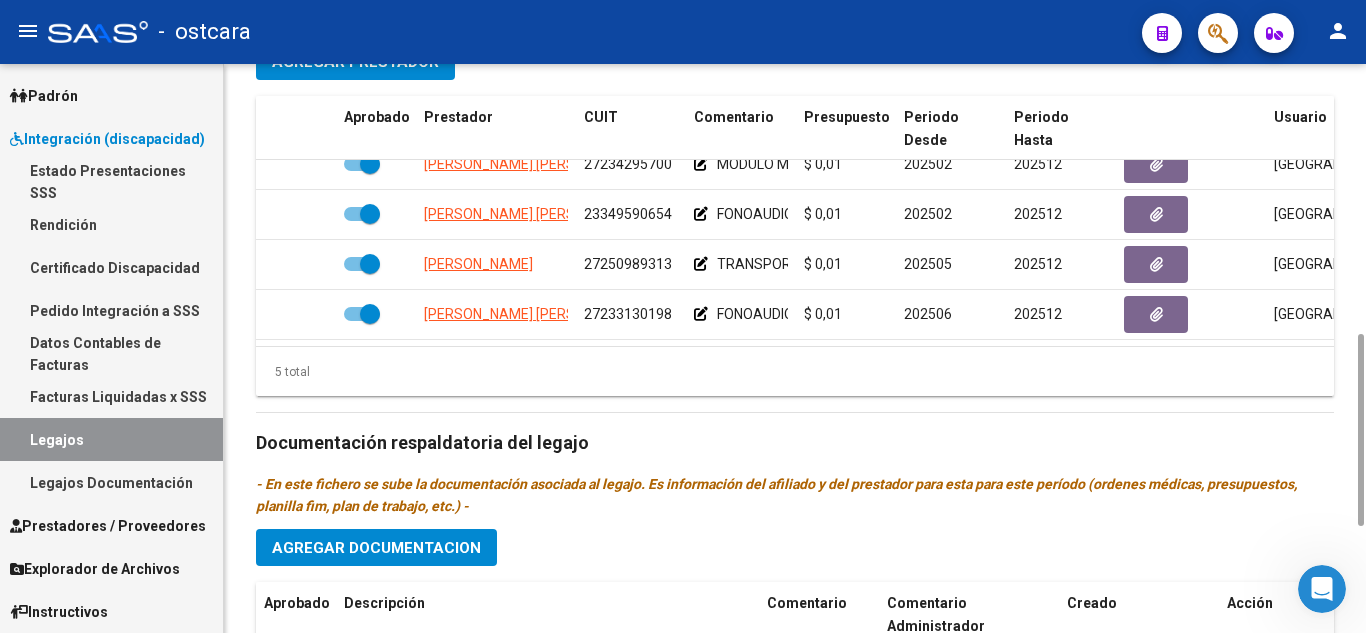 scroll, scrollTop: 1115, scrollLeft: 0, axis: vertical 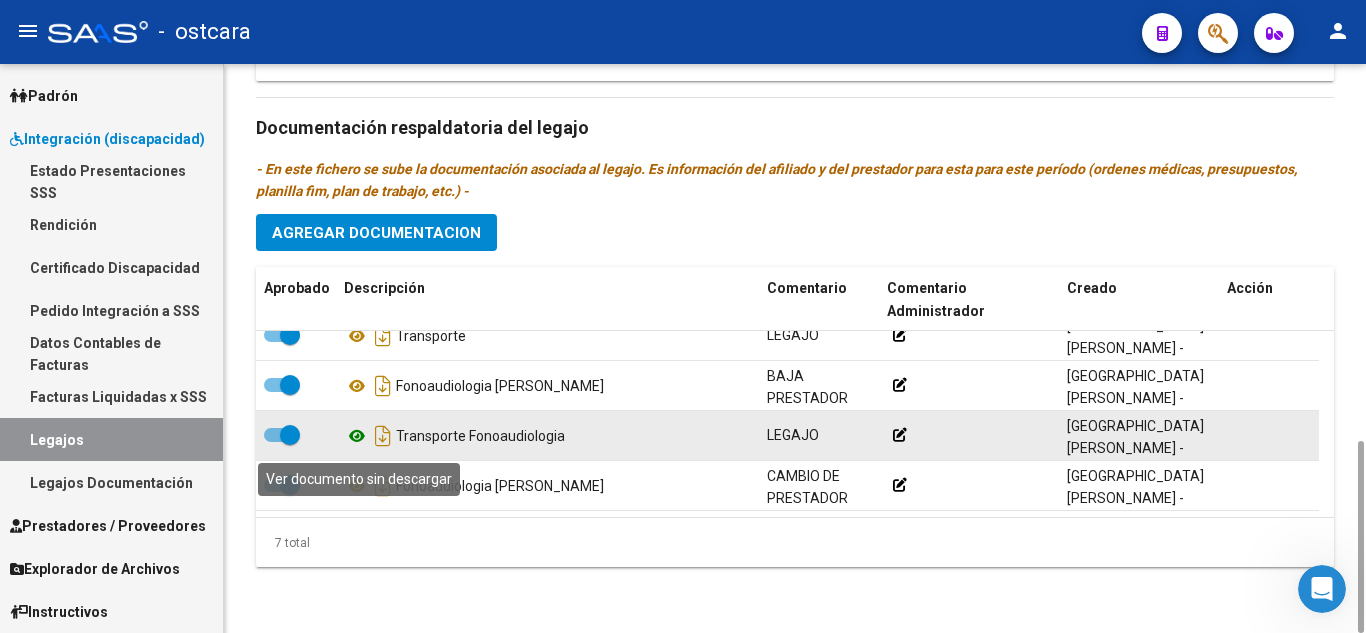 click 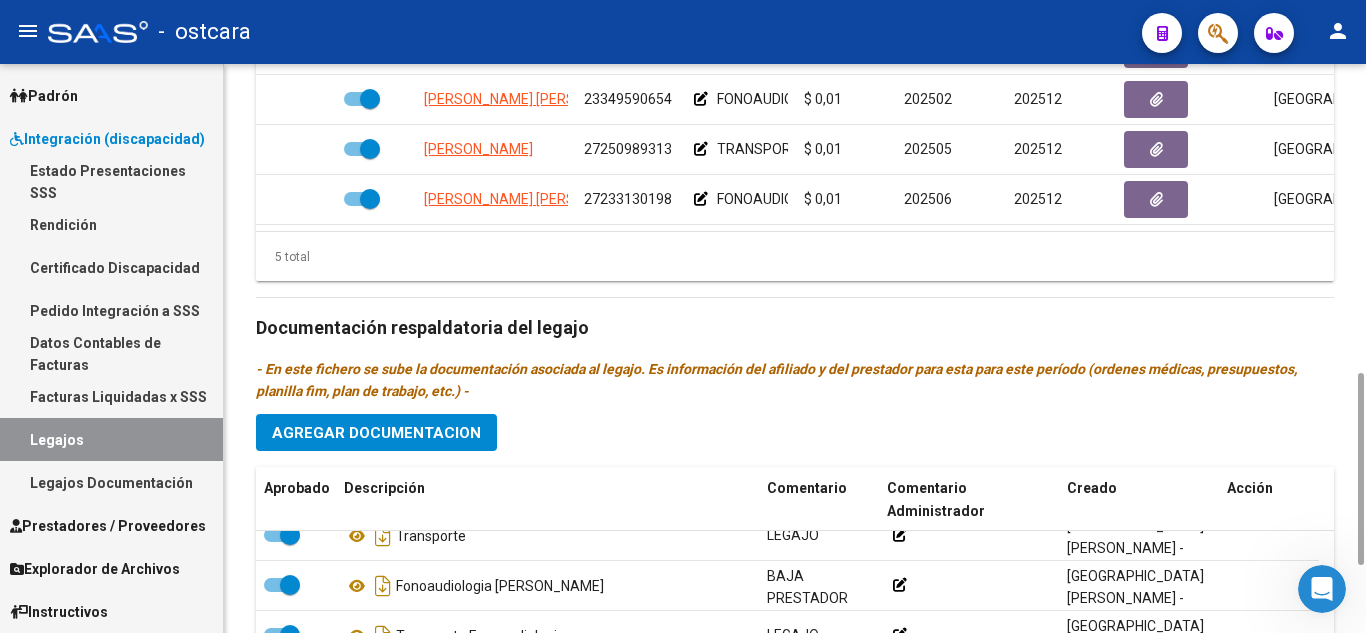 scroll, scrollTop: 1115, scrollLeft: 0, axis: vertical 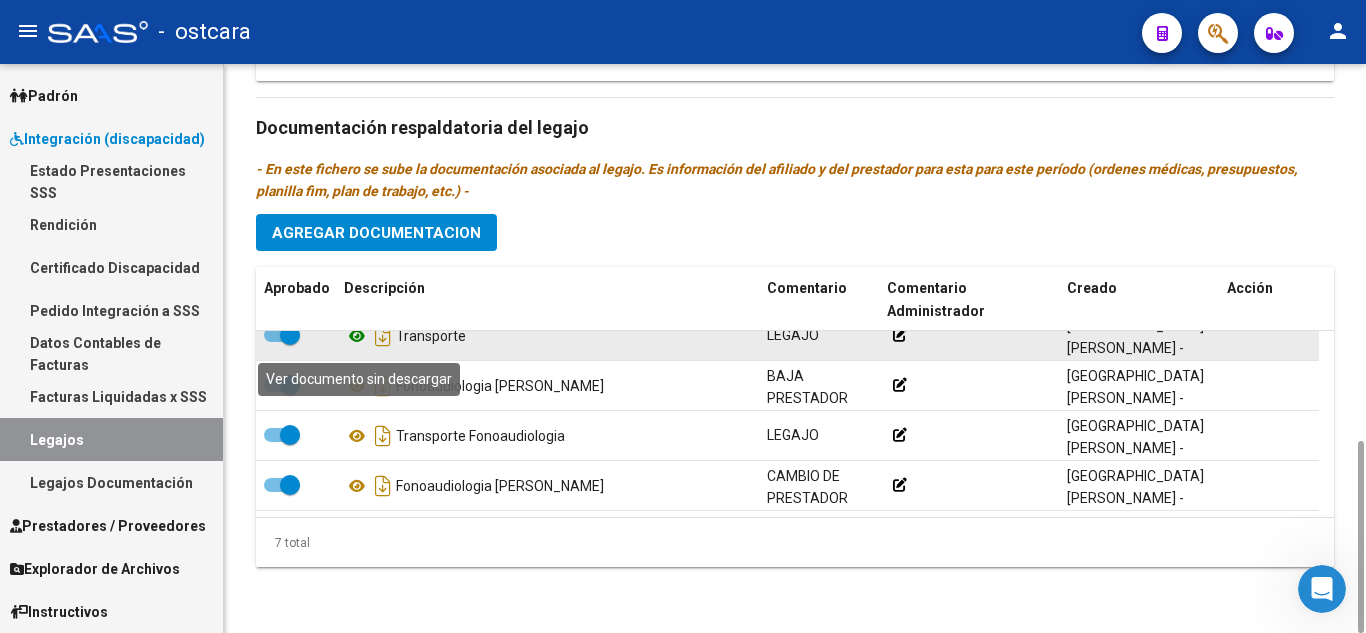 click 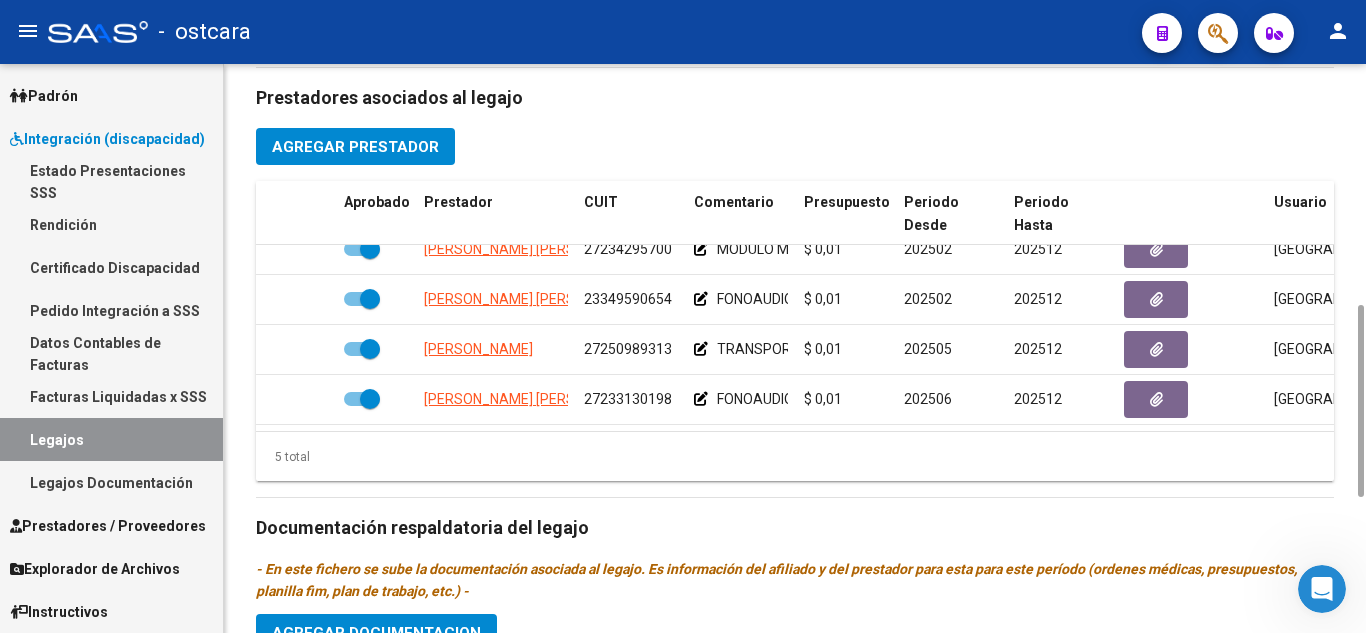 scroll, scrollTop: 1115, scrollLeft: 0, axis: vertical 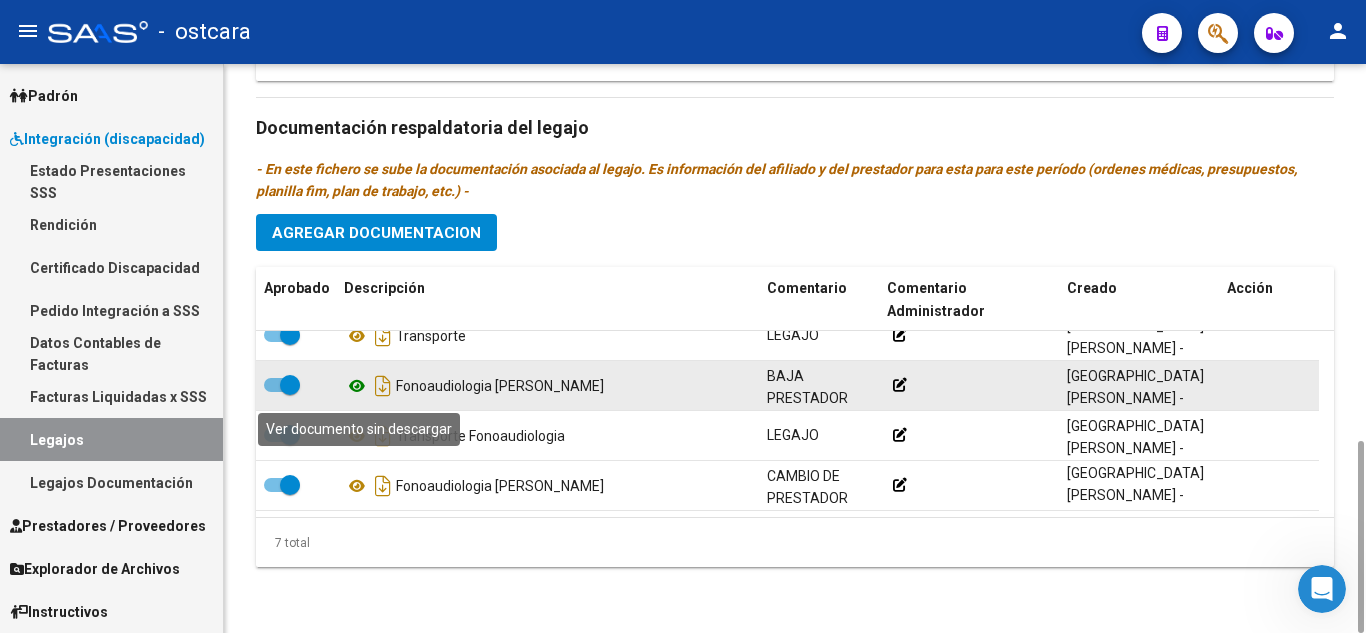 click 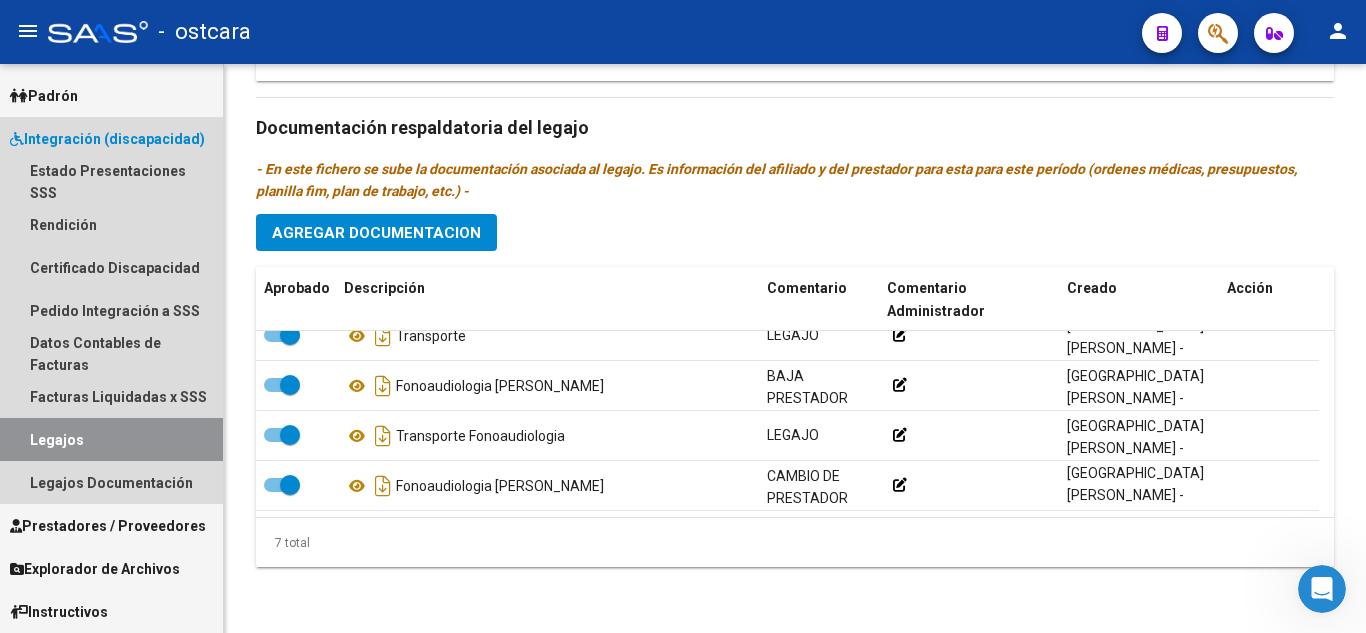 click on "Legajos" at bounding box center (111, 439) 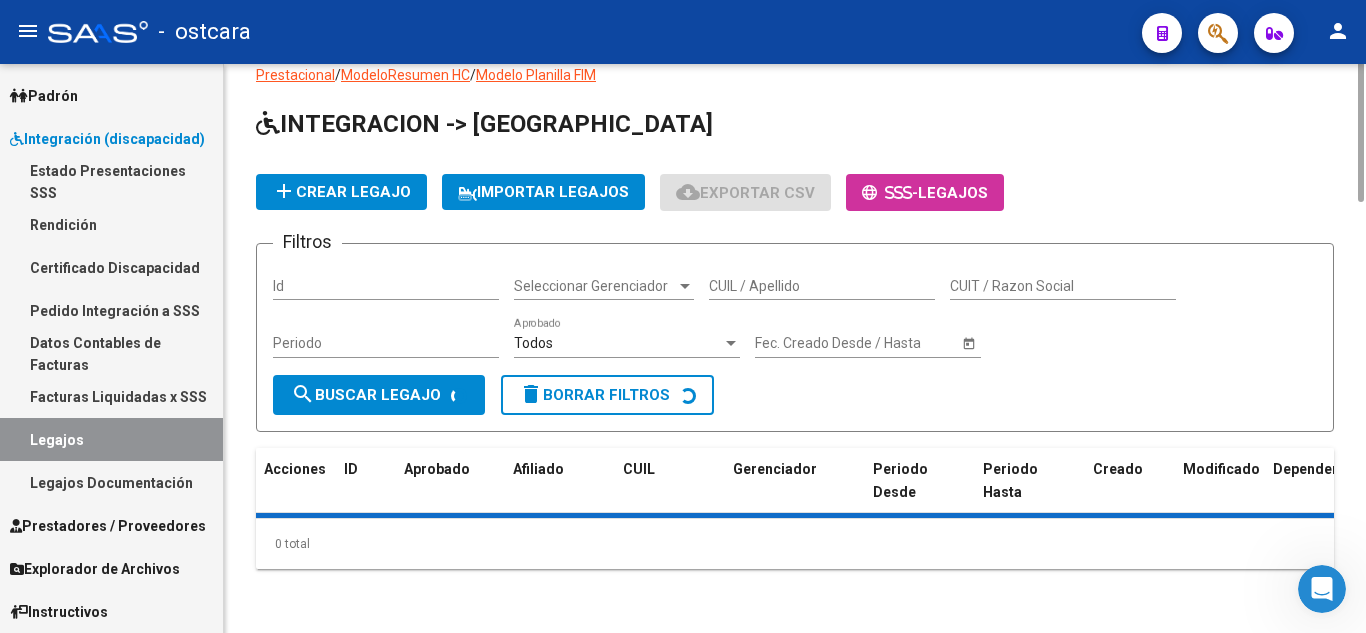 scroll, scrollTop: 0, scrollLeft: 0, axis: both 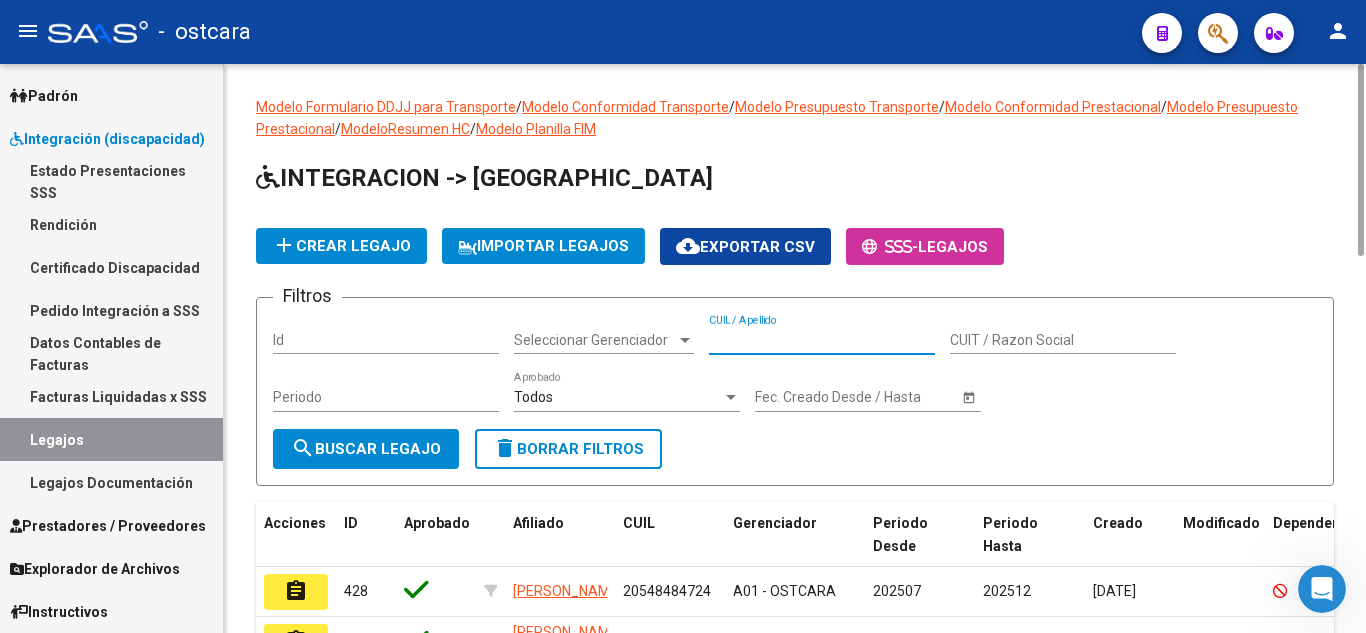 click on "CUIL / Apellido" at bounding box center [822, 340] 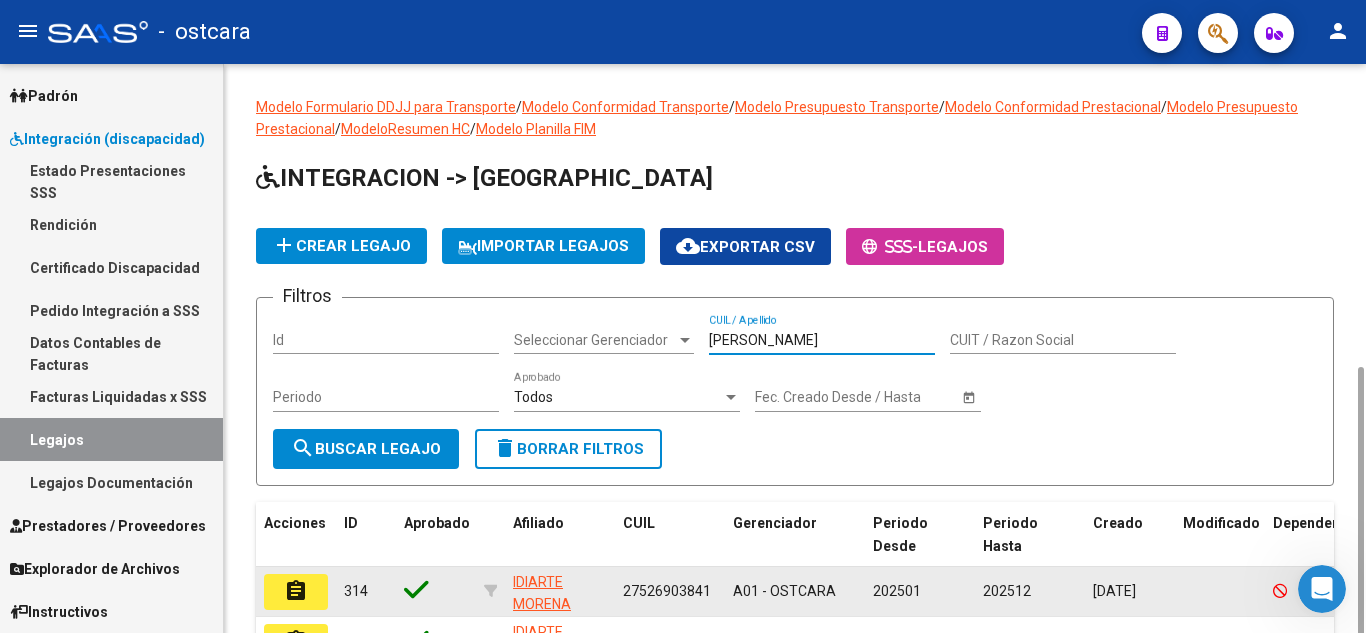 scroll, scrollTop: 171, scrollLeft: 0, axis: vertical 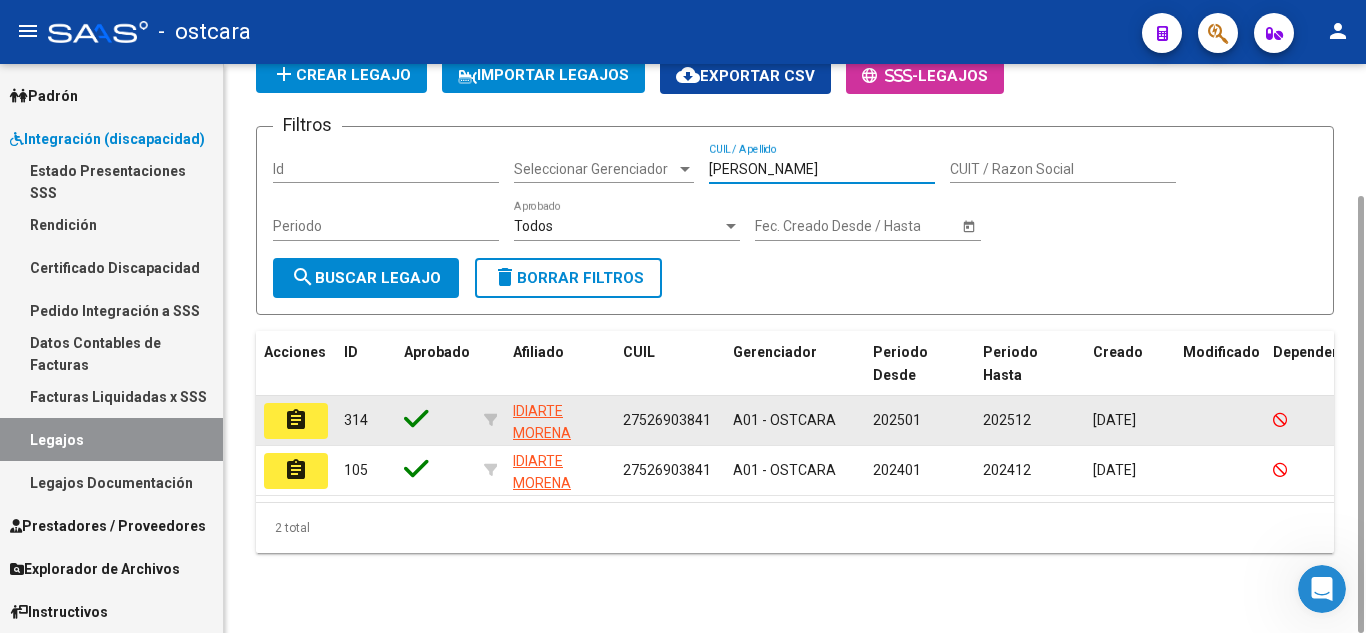 type on "[PERSON_NAME]" 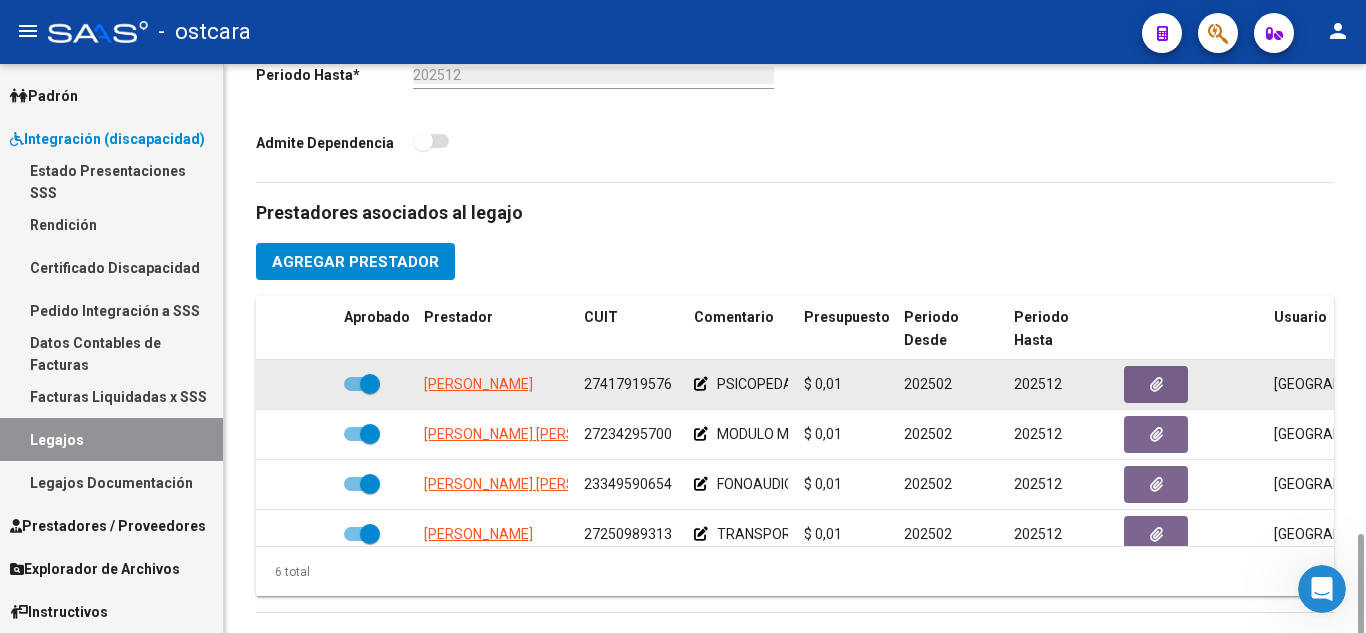 scroll, scrollTop: 800, scrollLeft: 0, axis: vertical 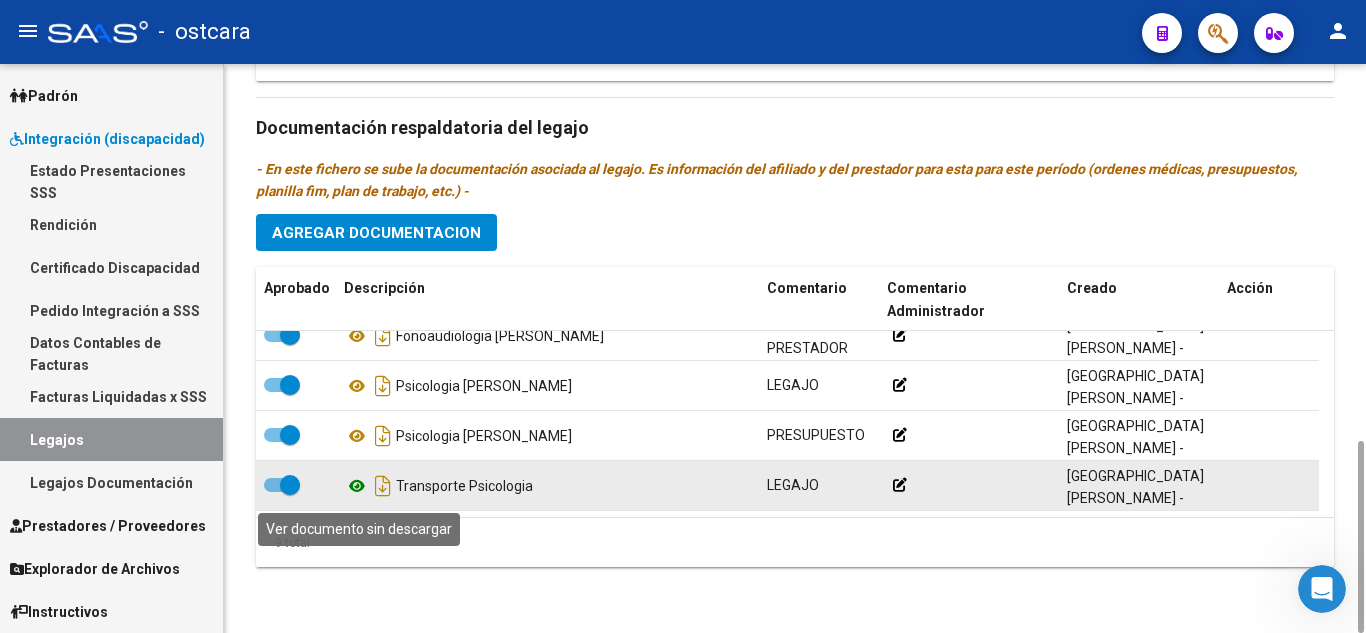 click 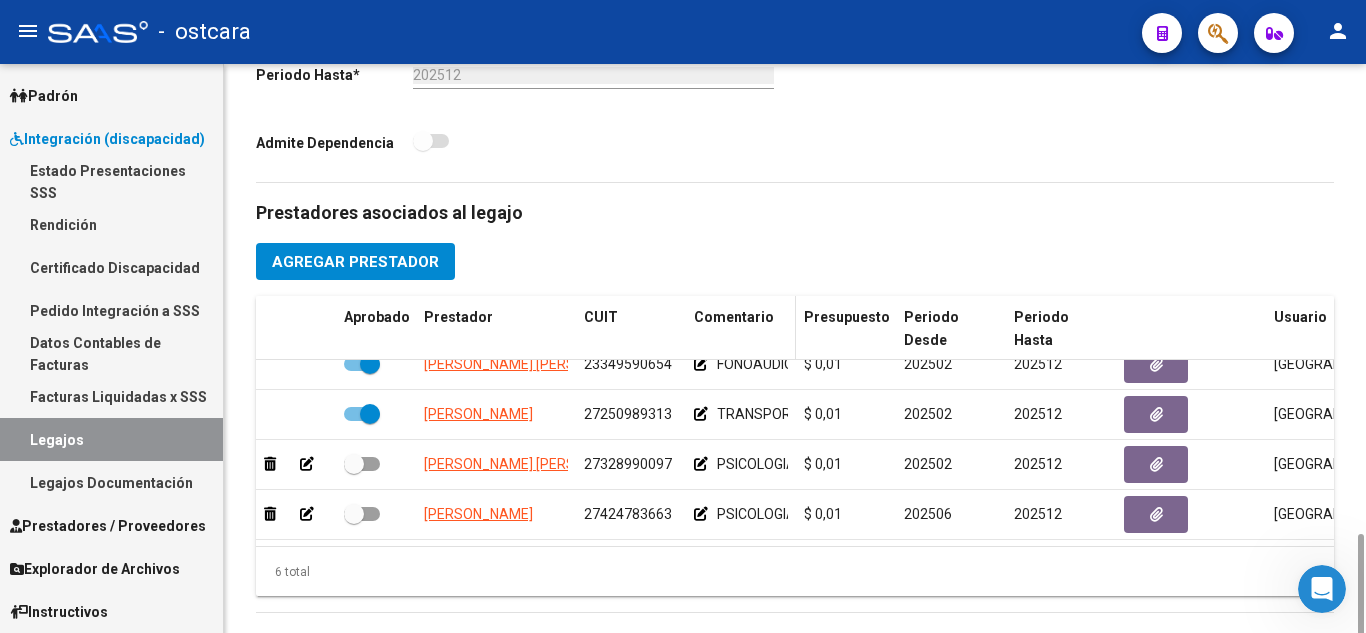 scroll, scrollTop: 800, scrollLeft: 0, axis: vertical 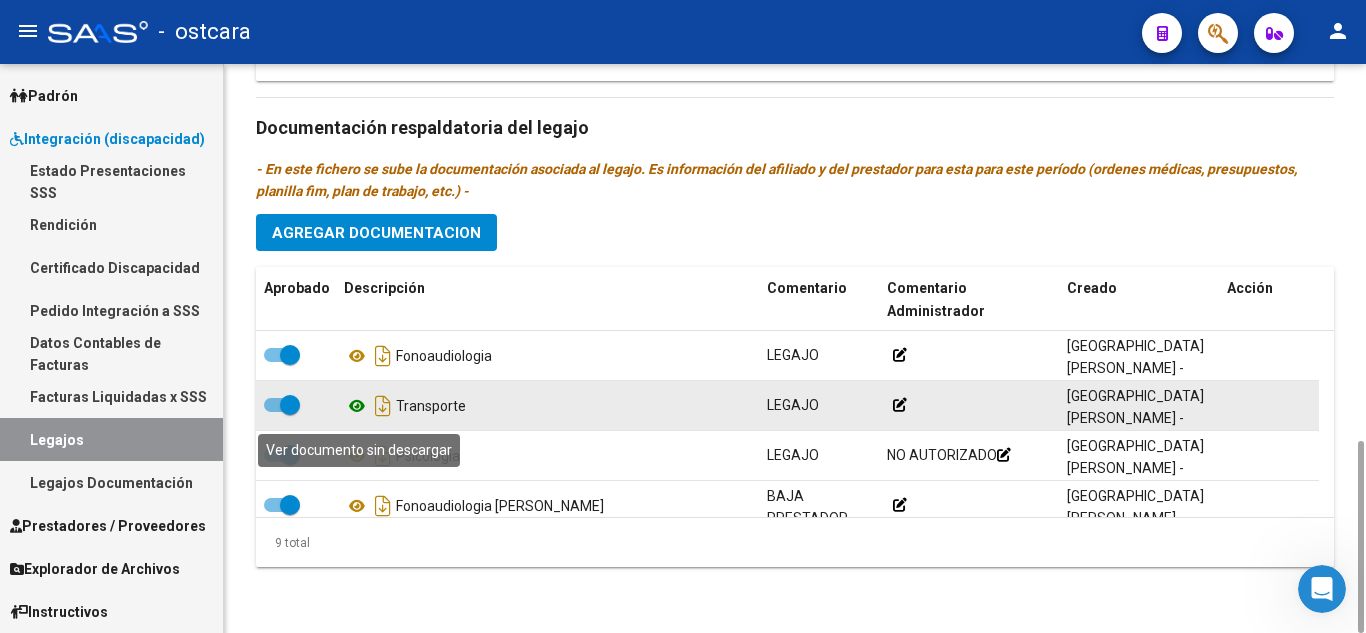 click 